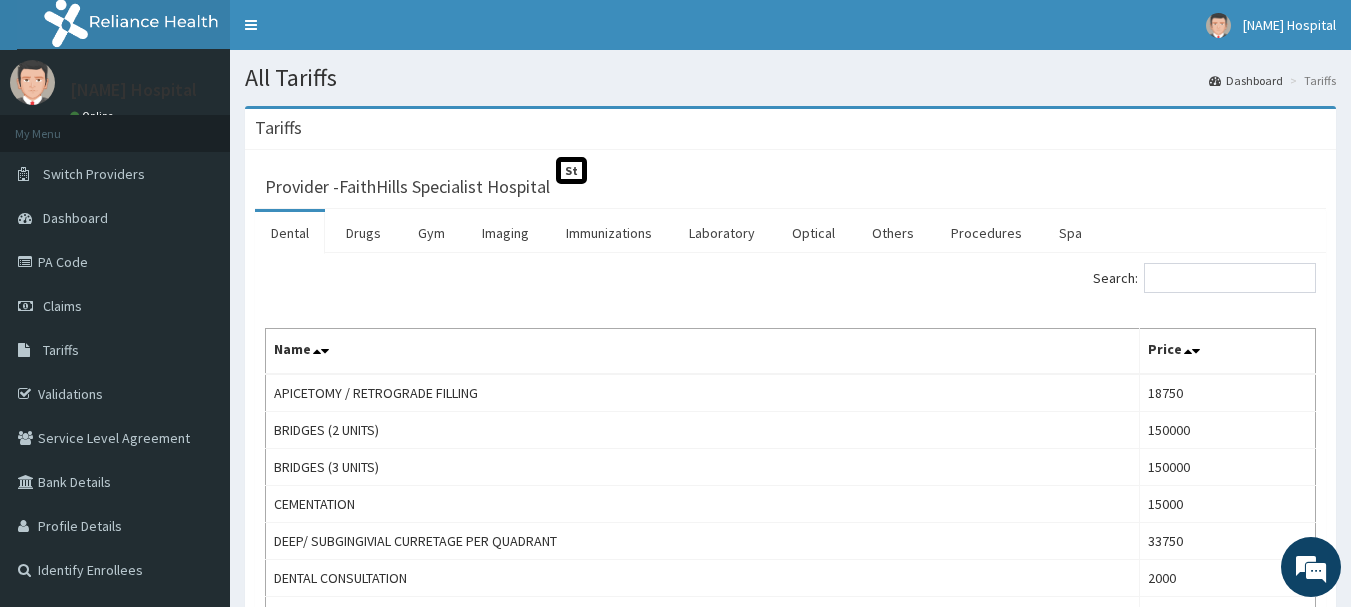 scroll, scrollTop: 0, scrollLeft: 0, axis: both 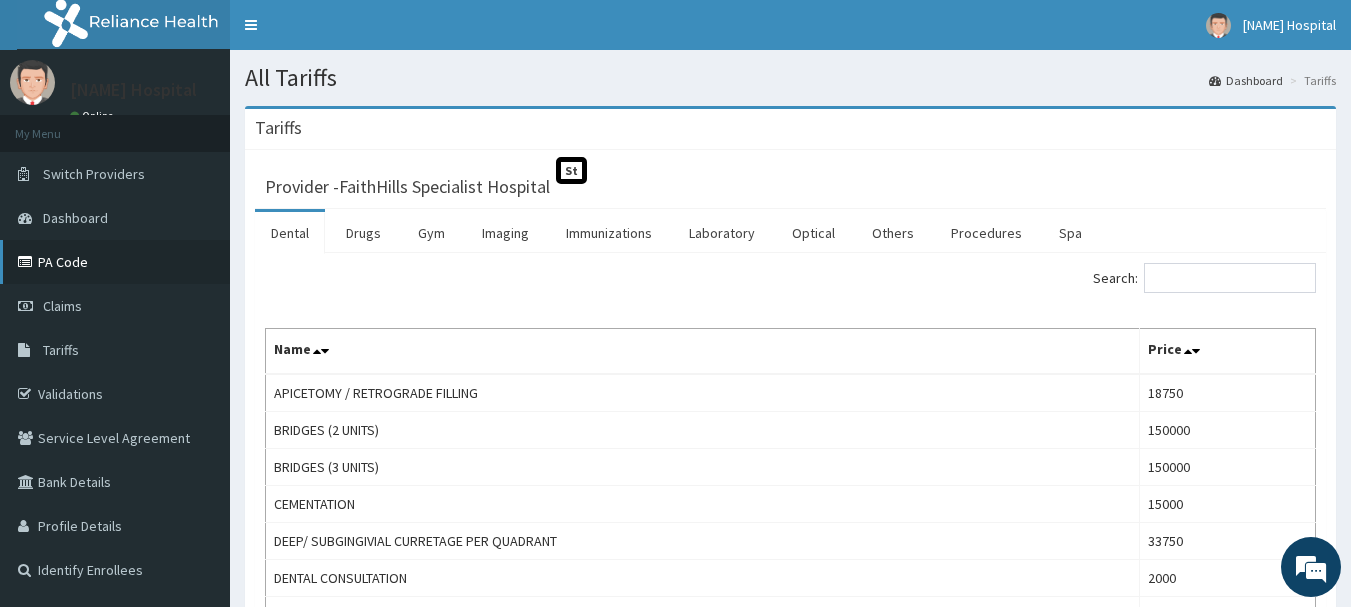 click on "PA Code" at bounding box center [115, 262] 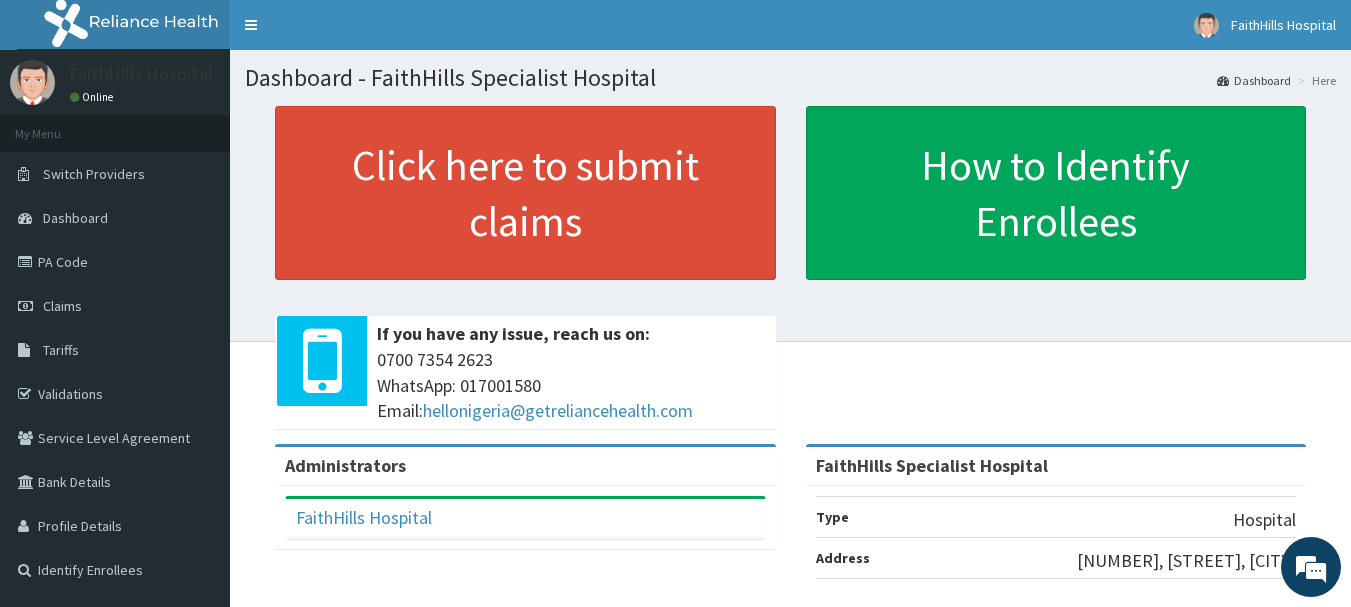 scroll, scrollTop: 0, scrollLeft: 0, axis: both 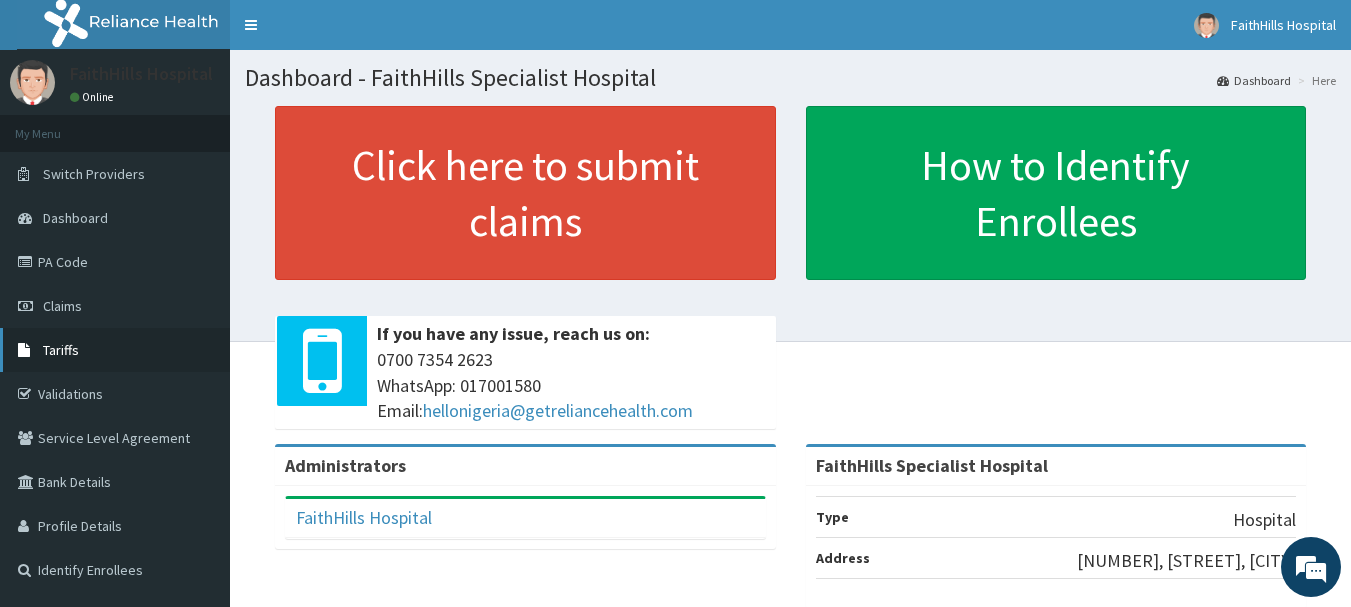 click on "Tariffs" at bounding box center [61, 350] 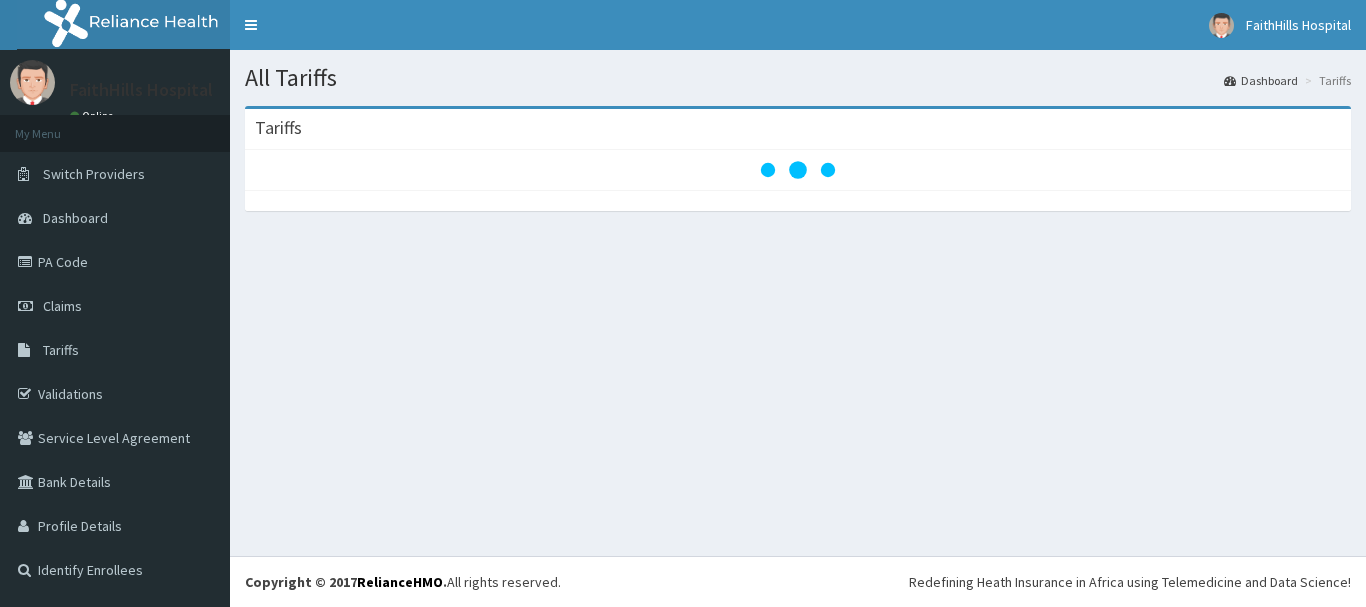 scroll, scrollTop: 0, scrollLeft: 0, axis: both 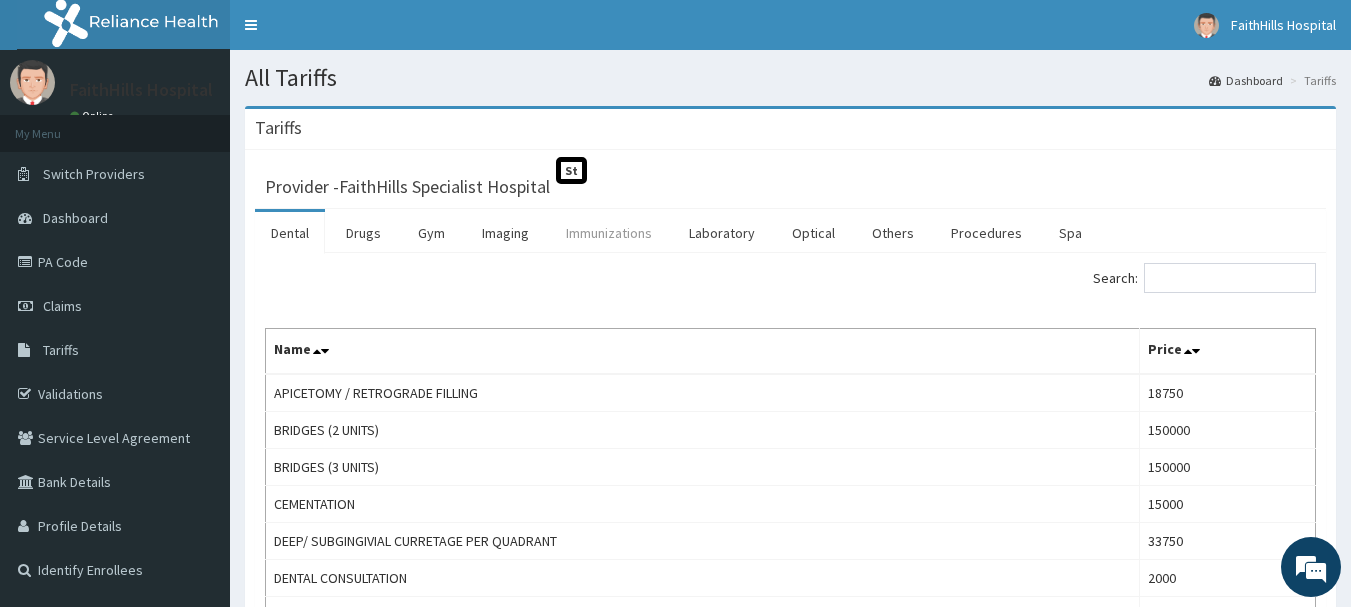 click on "Immunizations" at bounding box center [609, 233] 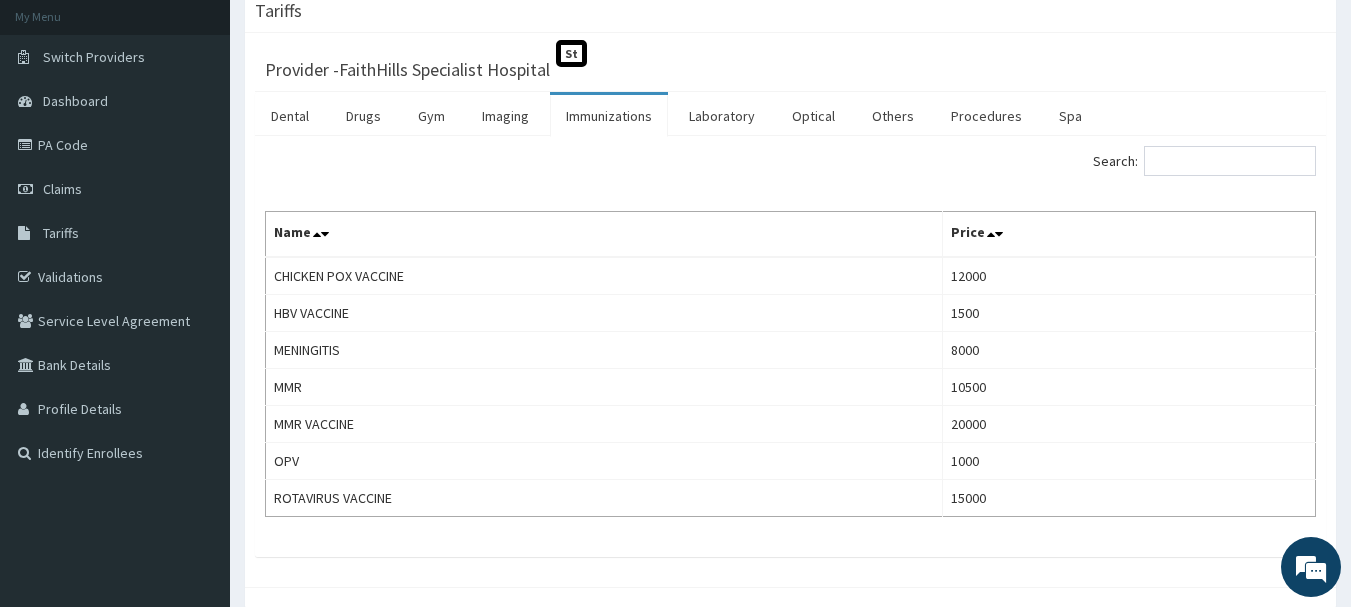 scroll, scrollTop: 4, scrollLeft: 0, axis: vertical 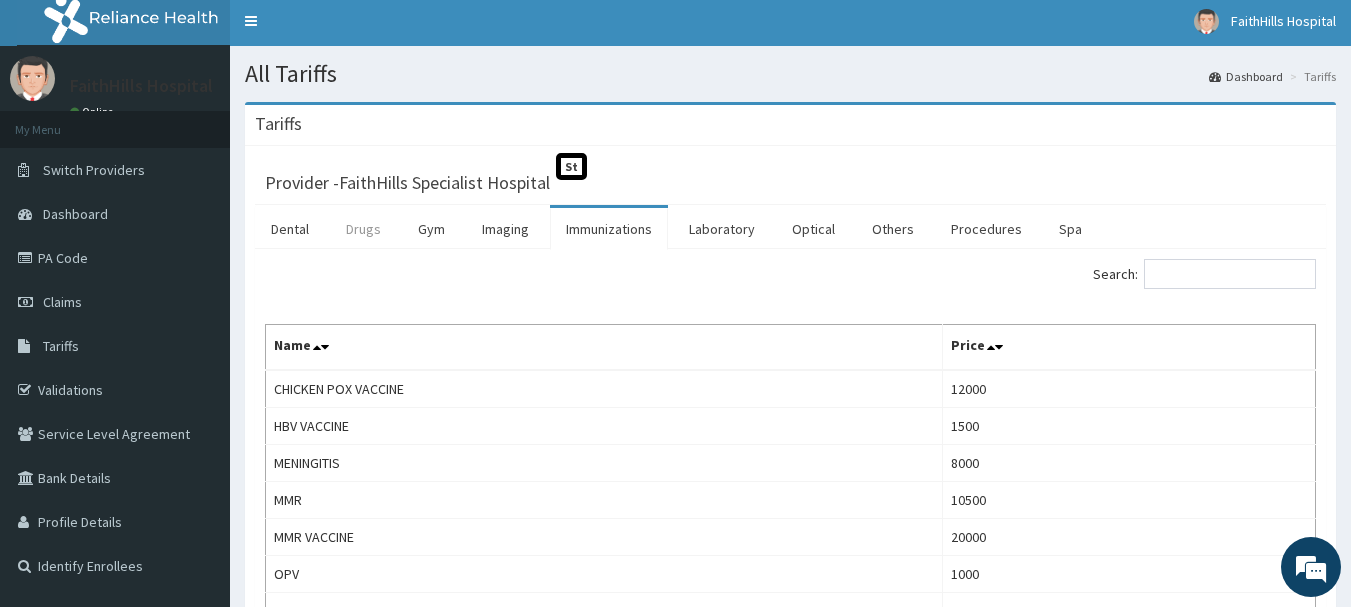click on "Drugs" at bounding box center [363, 229] 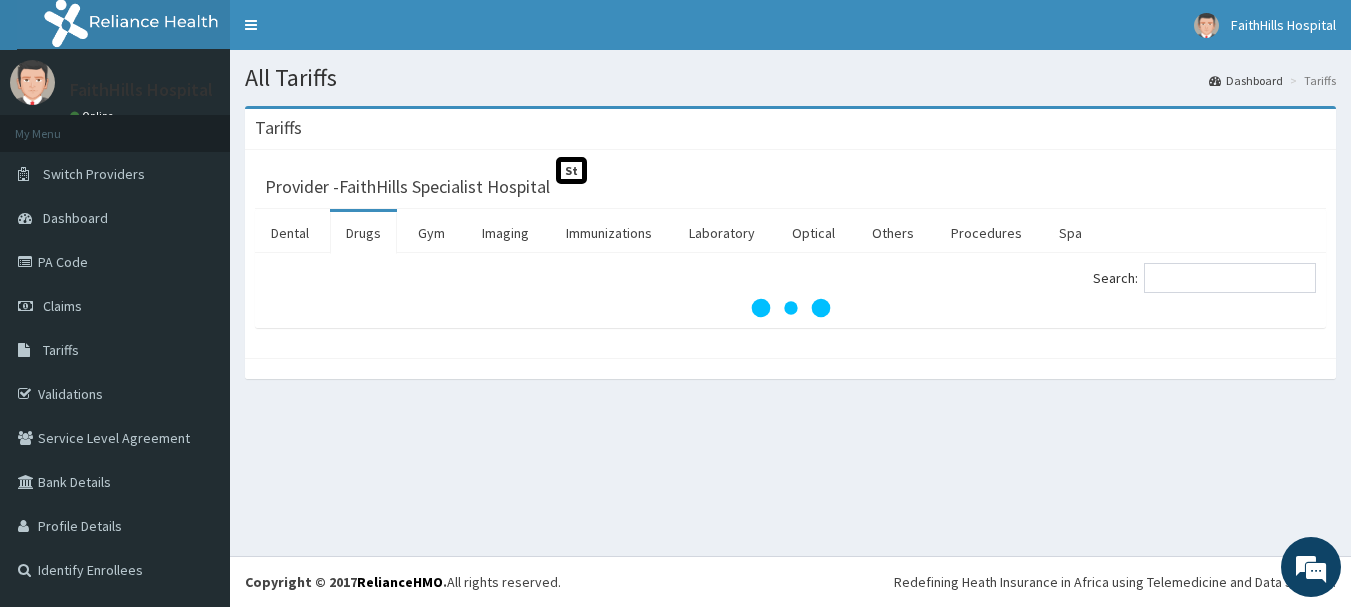 scroll, scrollTop: 0, scrollLeft: 0, axis: both 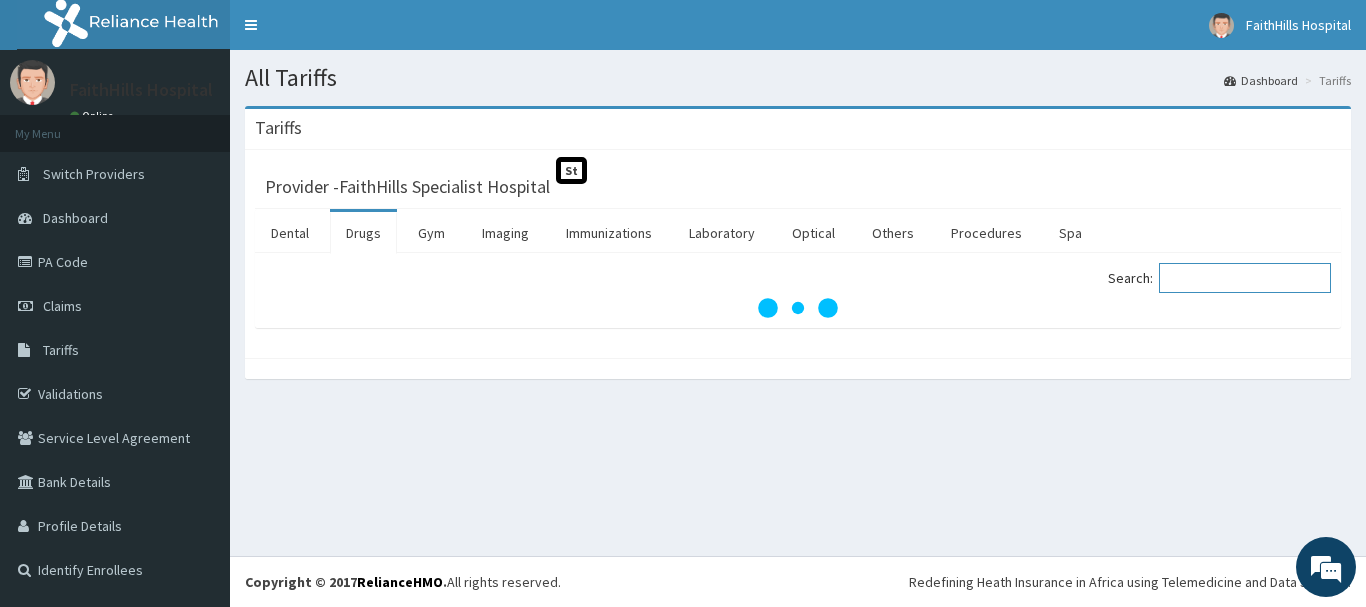 click on "Search:" at bounding box center (1245, 278) 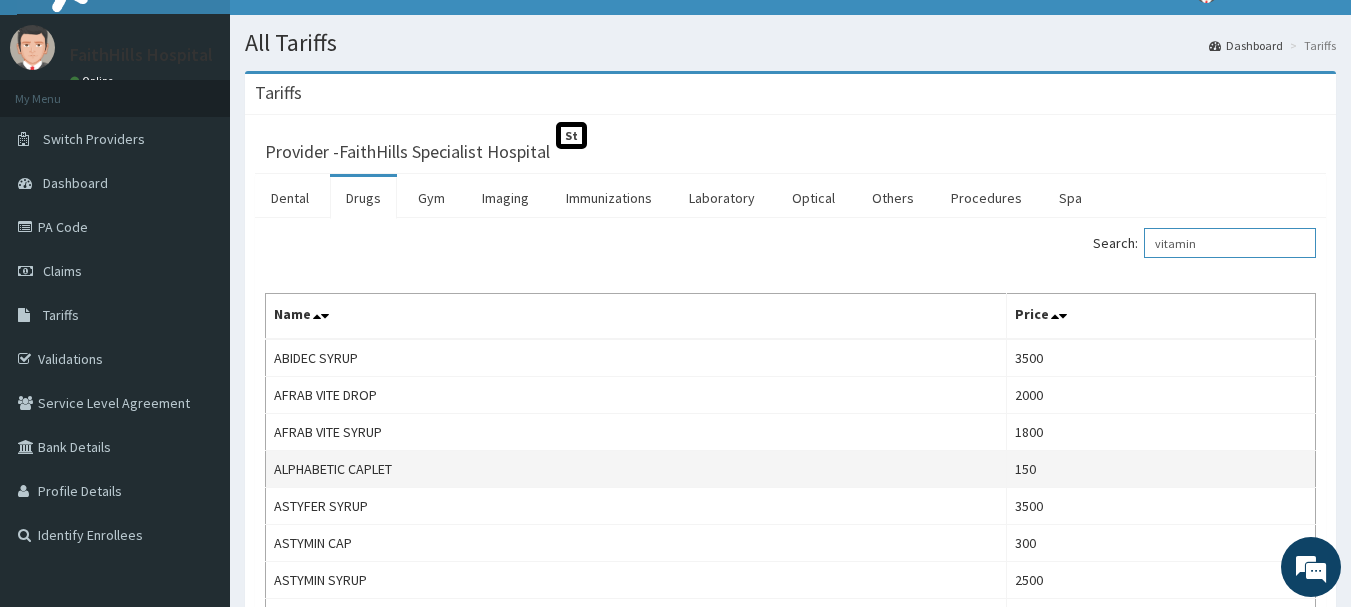 scroll, scrollTop: 0, scrollLeft: 0, axis: both 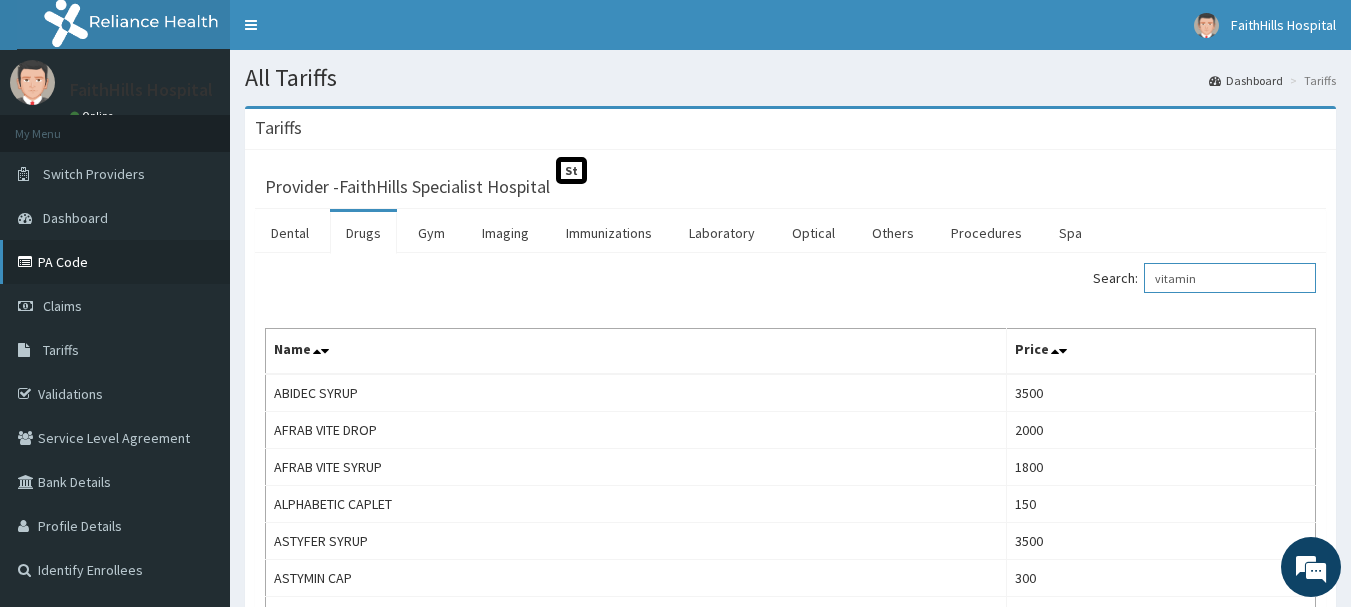 type on "vitamin" 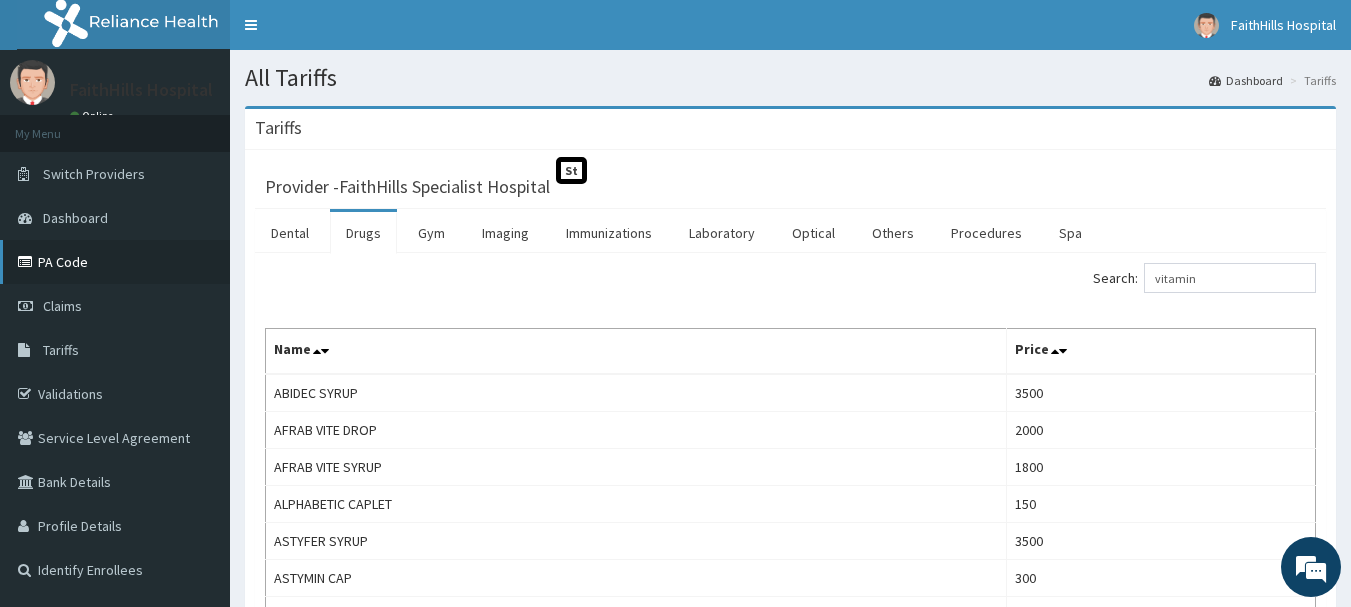 click on "PA Code" at bounding box center (115, 262) 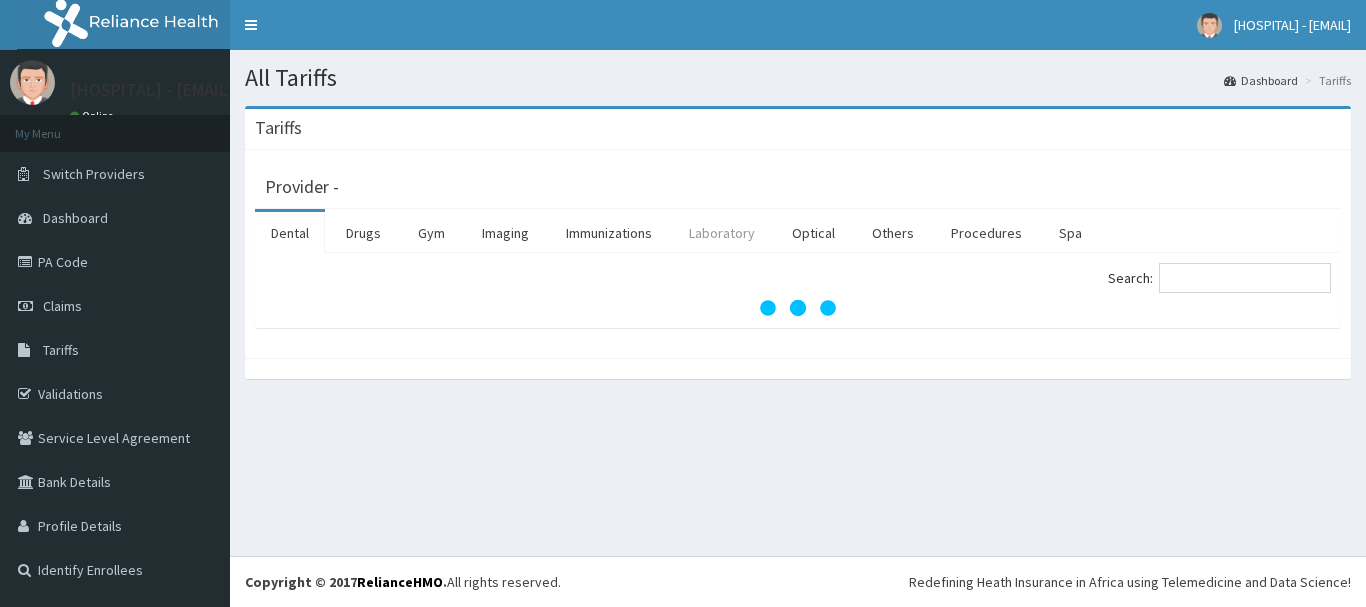 scroll, scrollTop: 0, scrollLeft: 0, axis: both 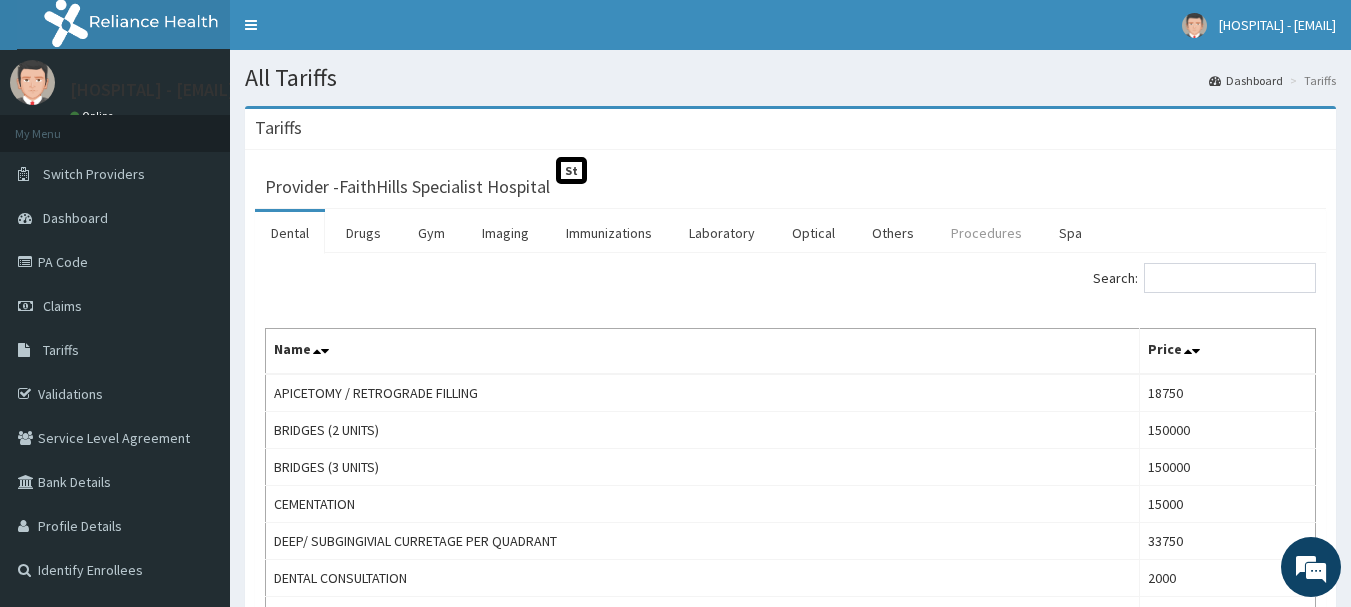 click on "Procedures" at bounding box center (986, 233) 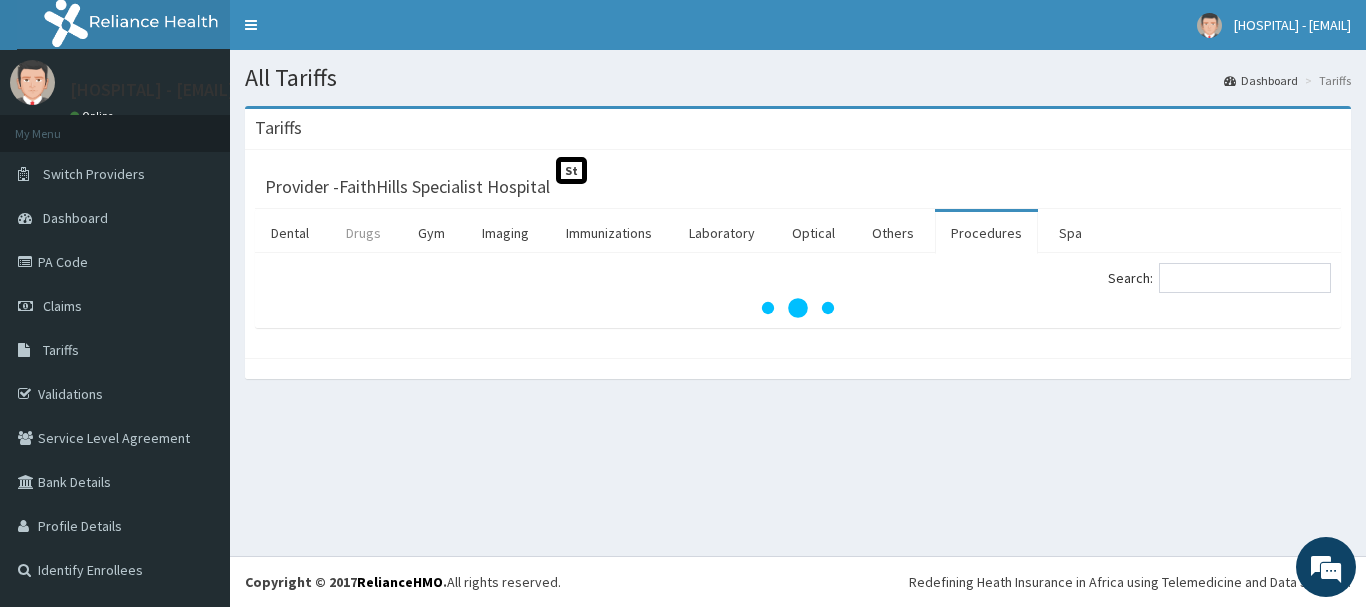 click on "Drugs" at bounding box center [363, 233] 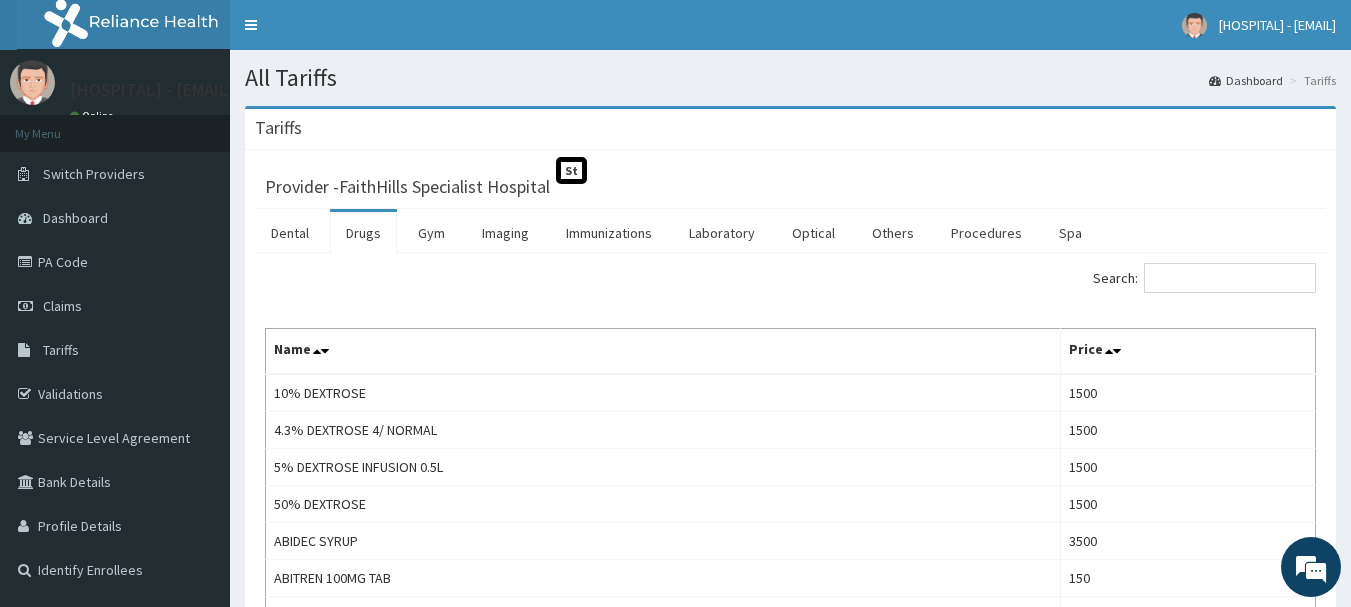 scroll, scrollTop: 0, scrollLeft: 0, axis: both 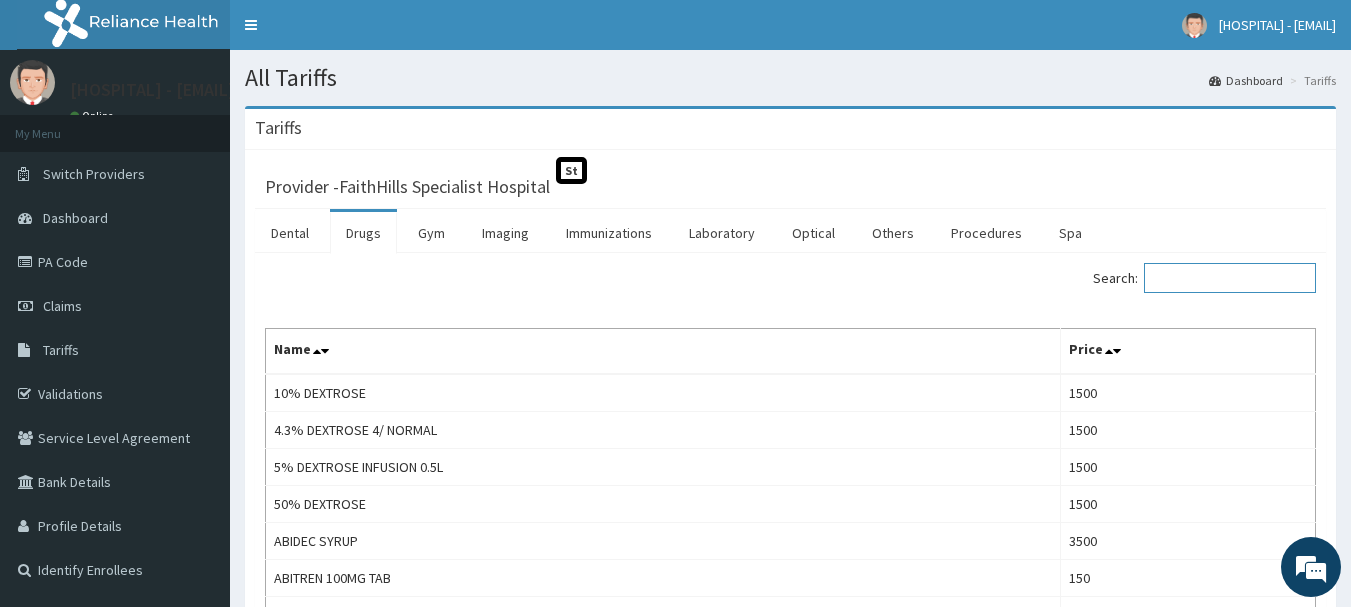 click on "Search:" at bounding box center [1230, 278] 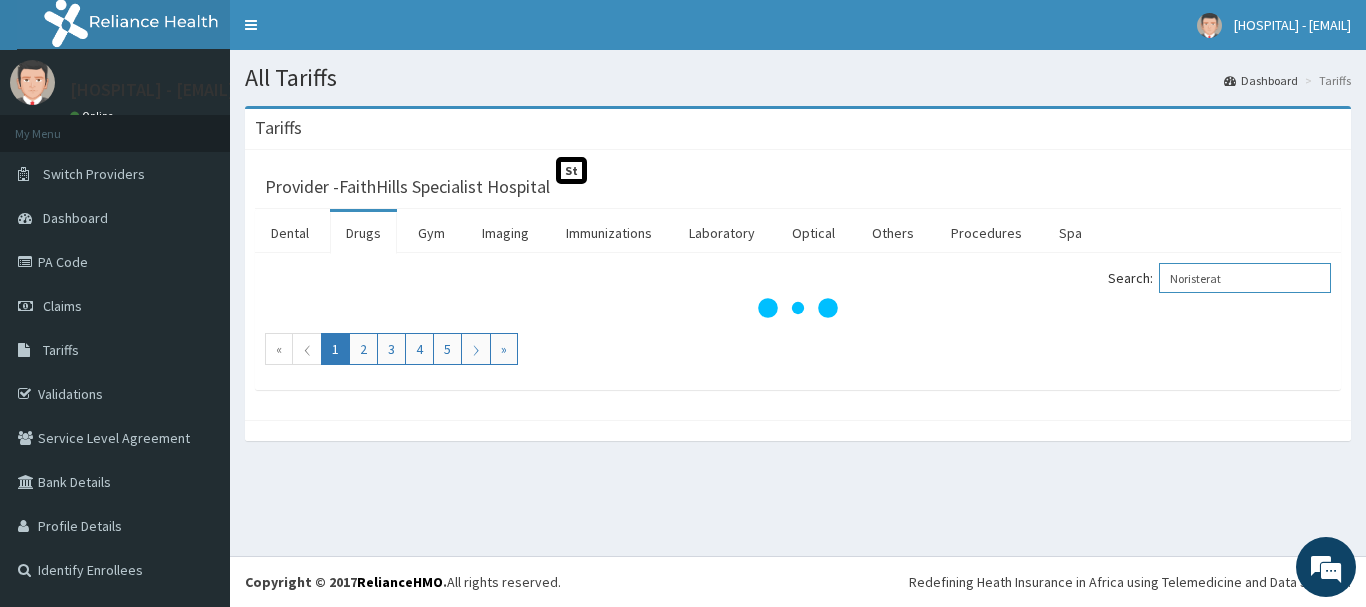 click on "Noristerat" at bounding box center (1245, 278) 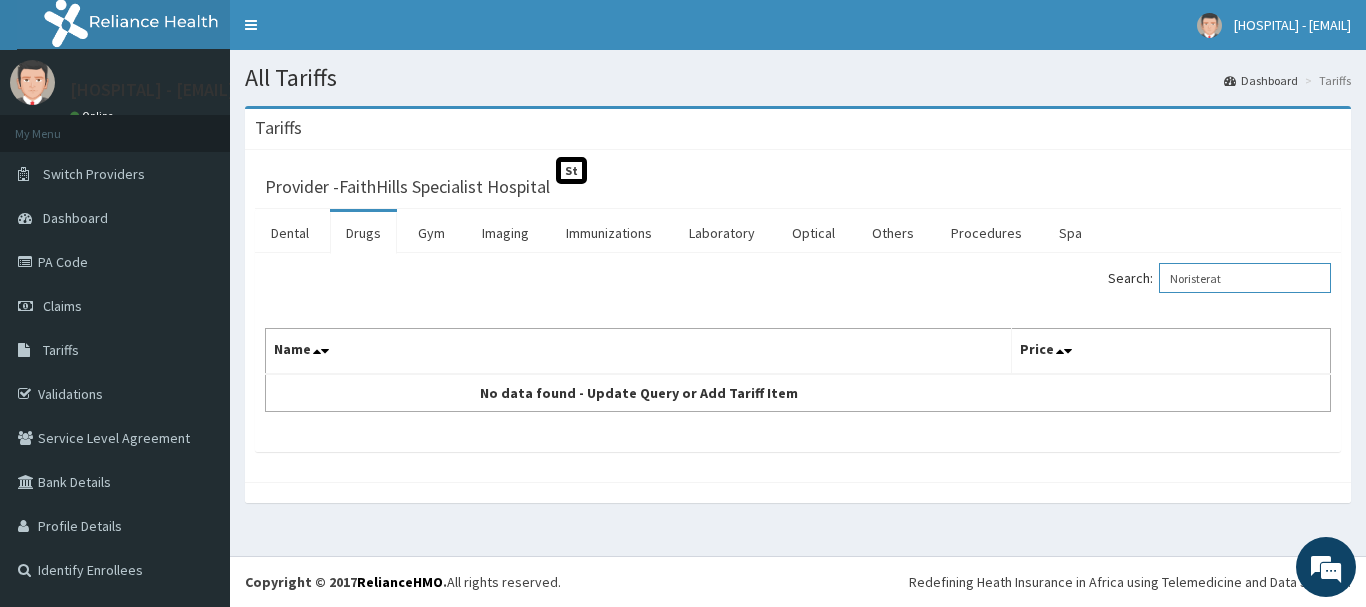 click on "Noristerat" at bounding box center [1245, 278] 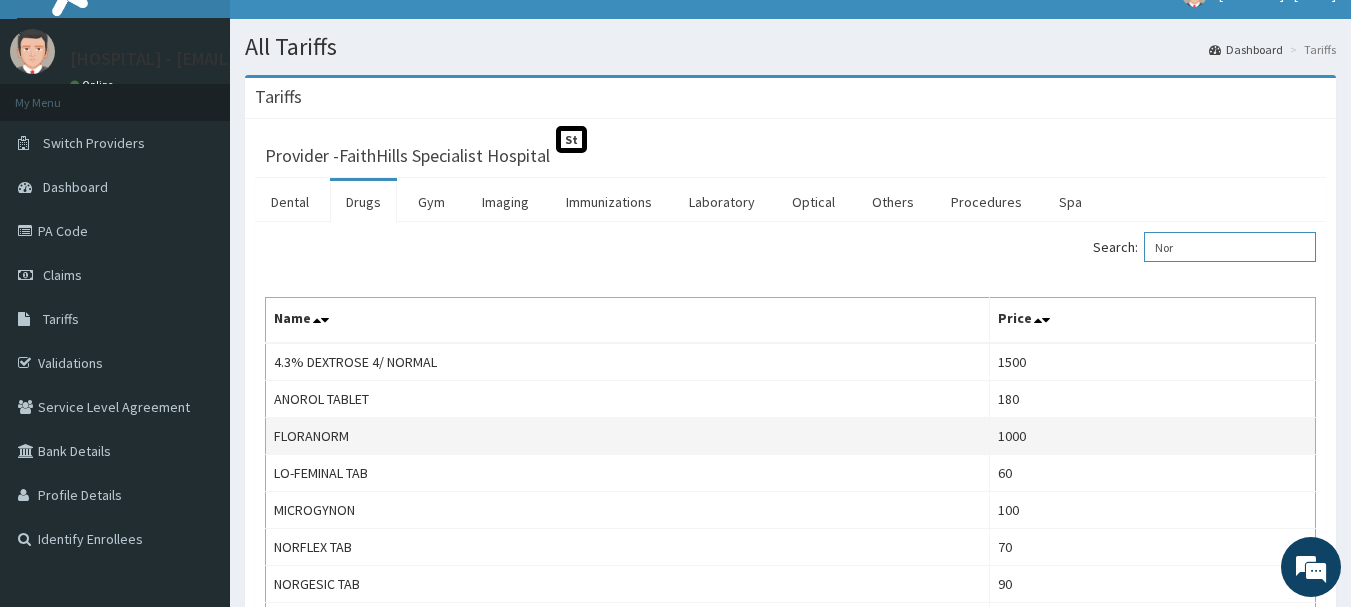 scroll, scrollTop: 0, scrollLeft: 0, axis: both 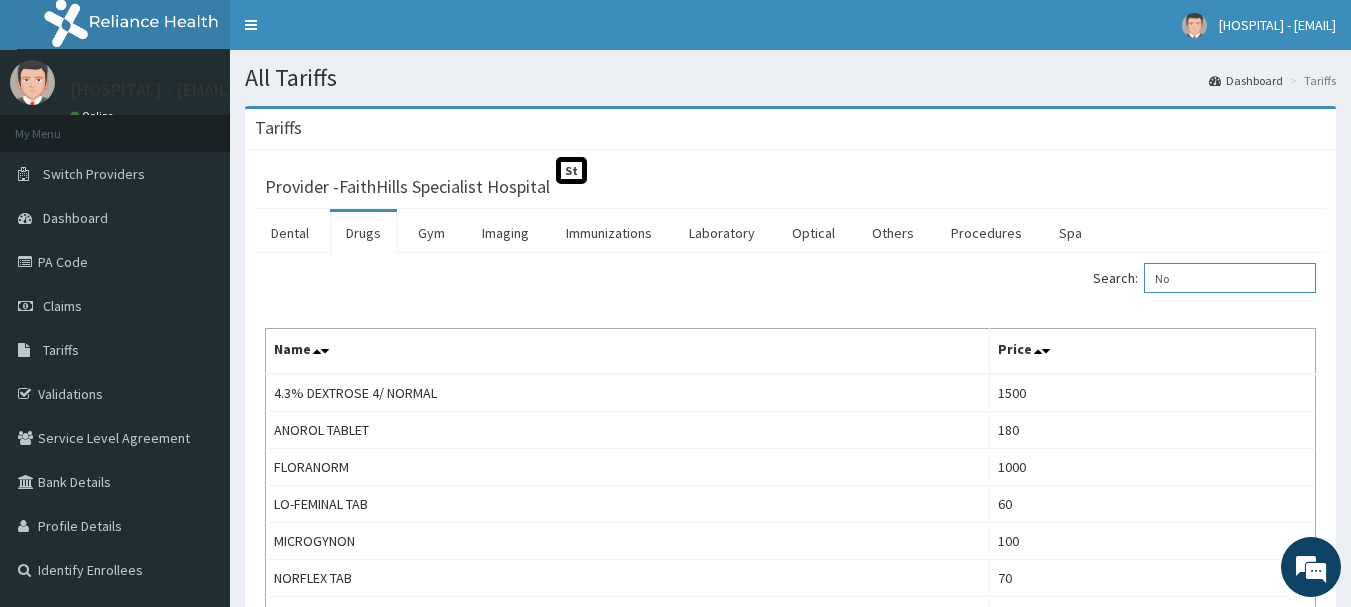 type on "N" 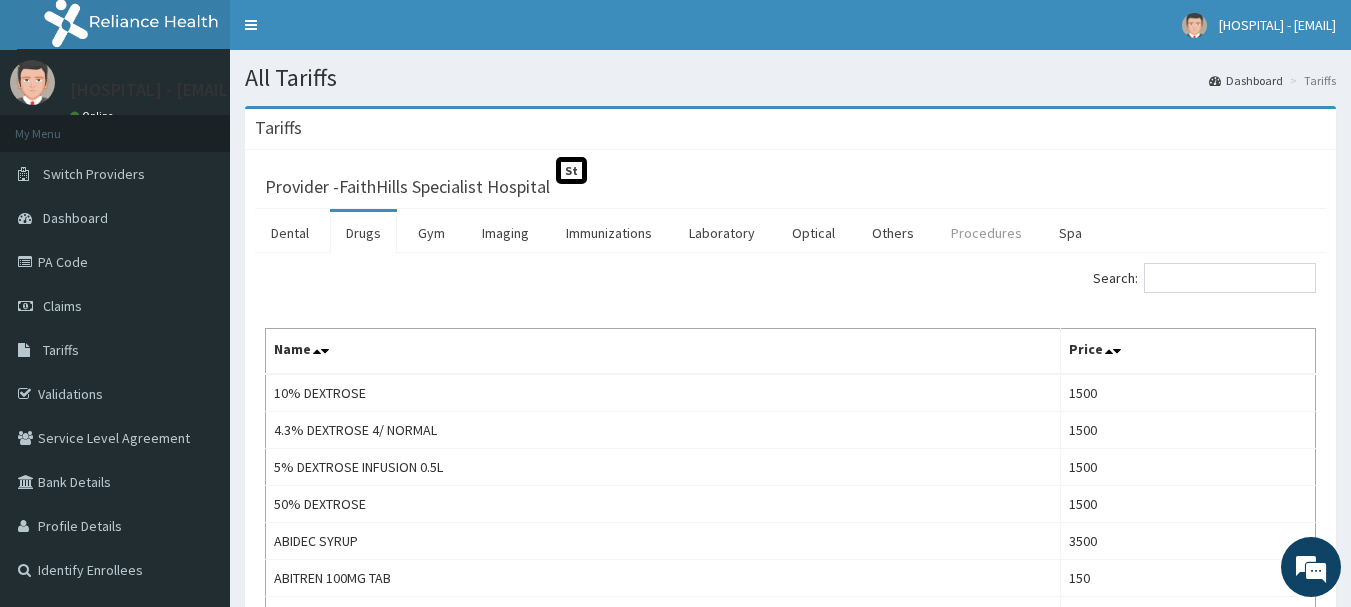 click on "Procedures" at bounding box center [986, 233] 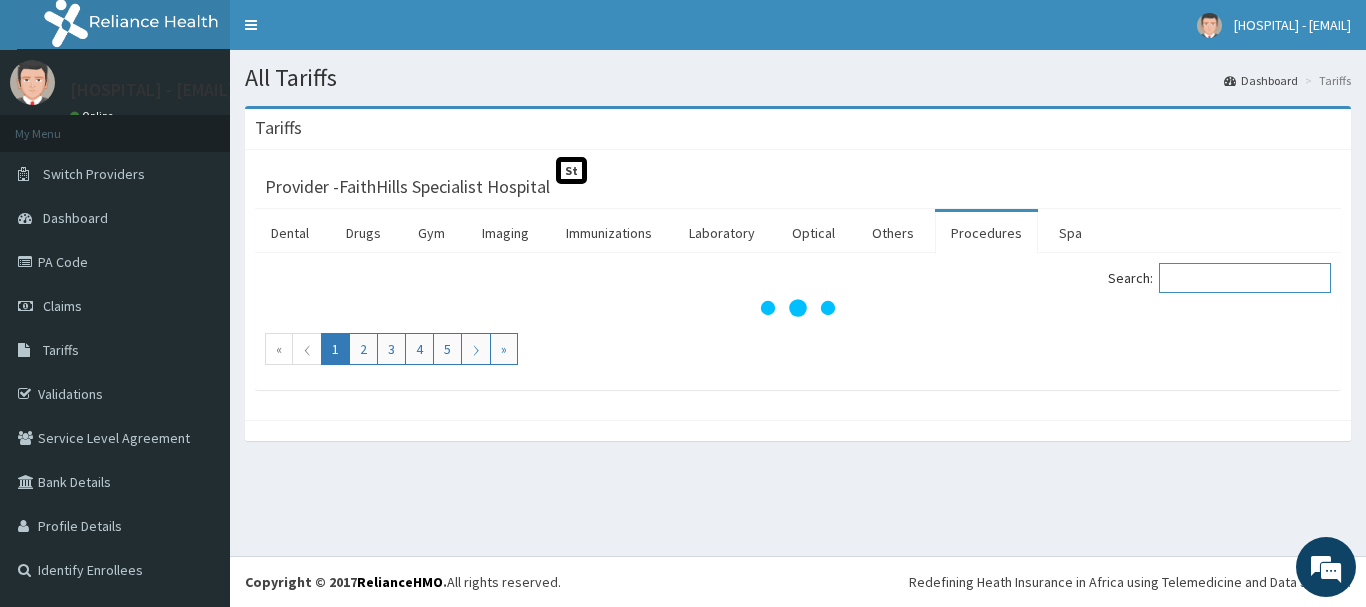 click on "Search:" at bounding box center (1245, 278) 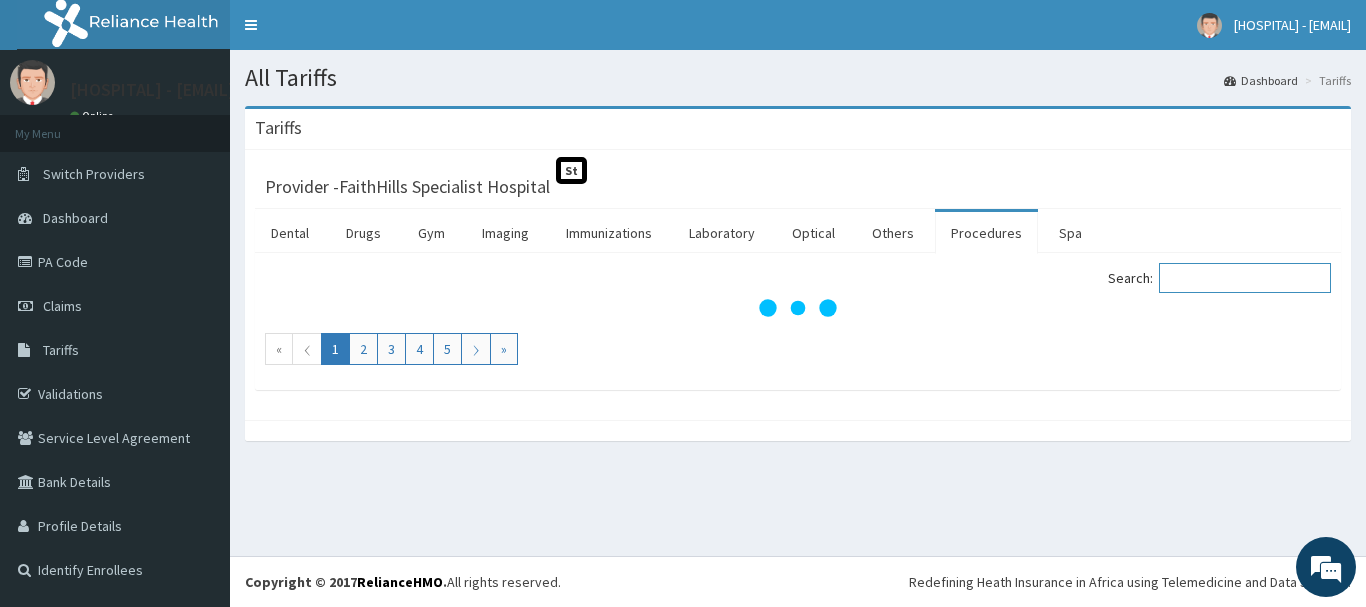 paste on "Noristerat" 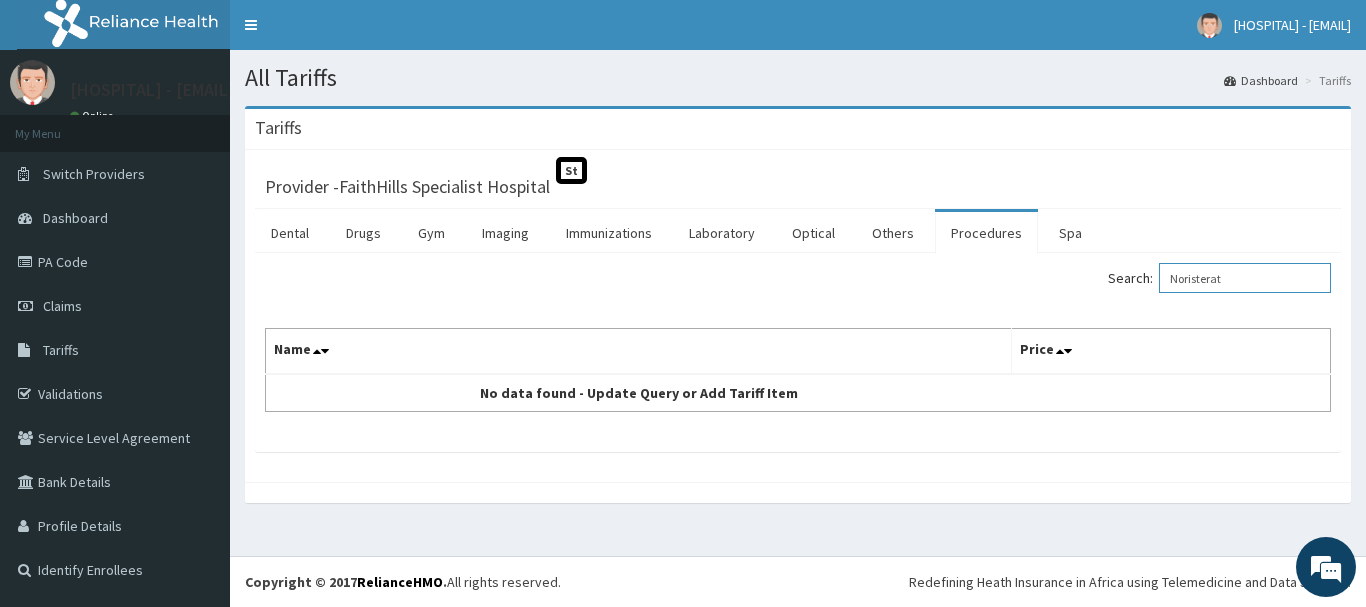 click on "Noristerat" at bounding box center [1245, 278] 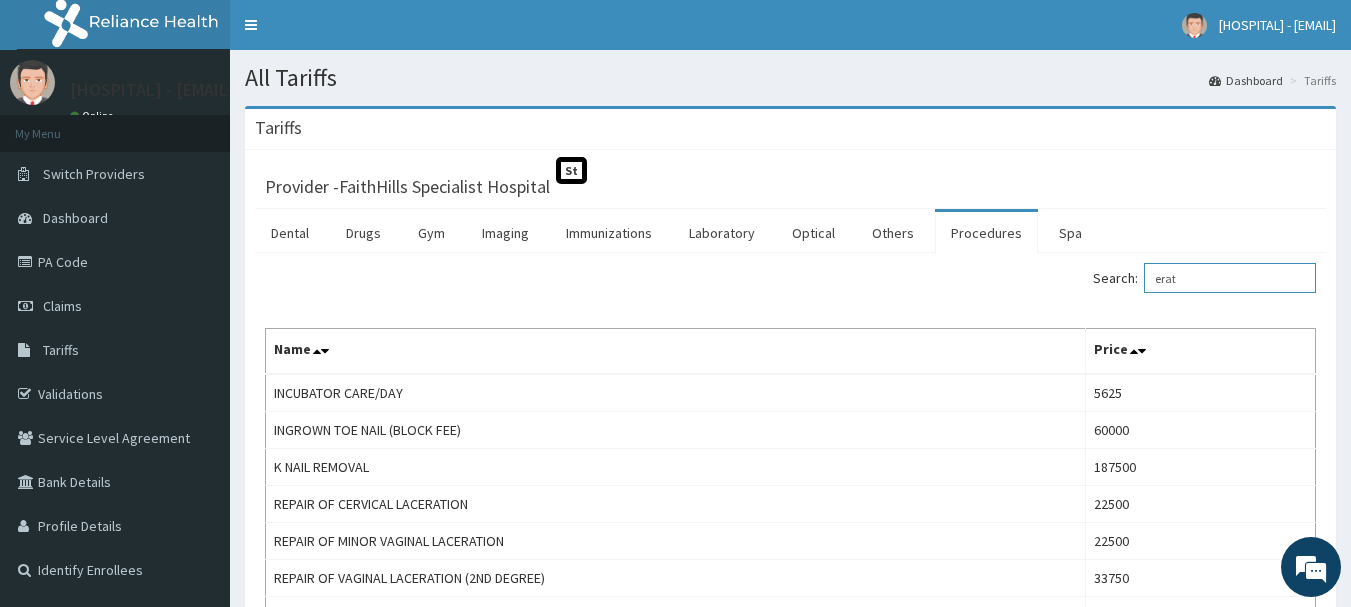 drag, startPoint x: 1213, startPoint y: 278, endPoint x: 1168, endPoint y: 279, distance: 45.01111 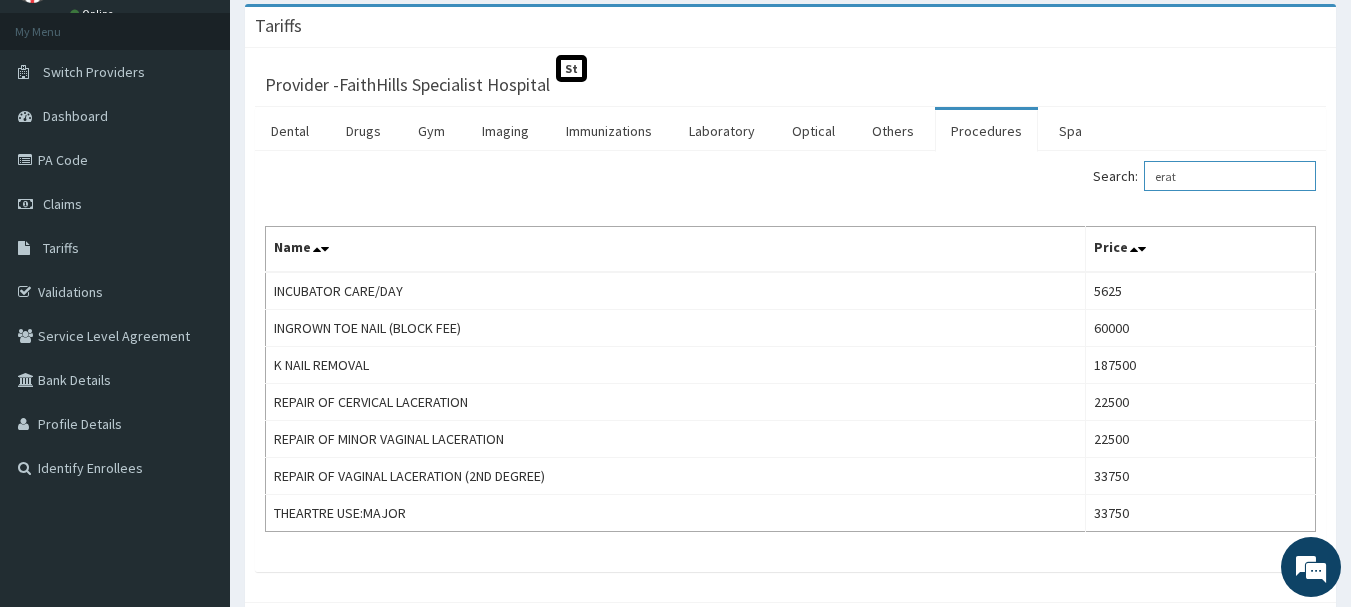 scroll, scrollTop: 0, scrollLeft: 0, axis: both 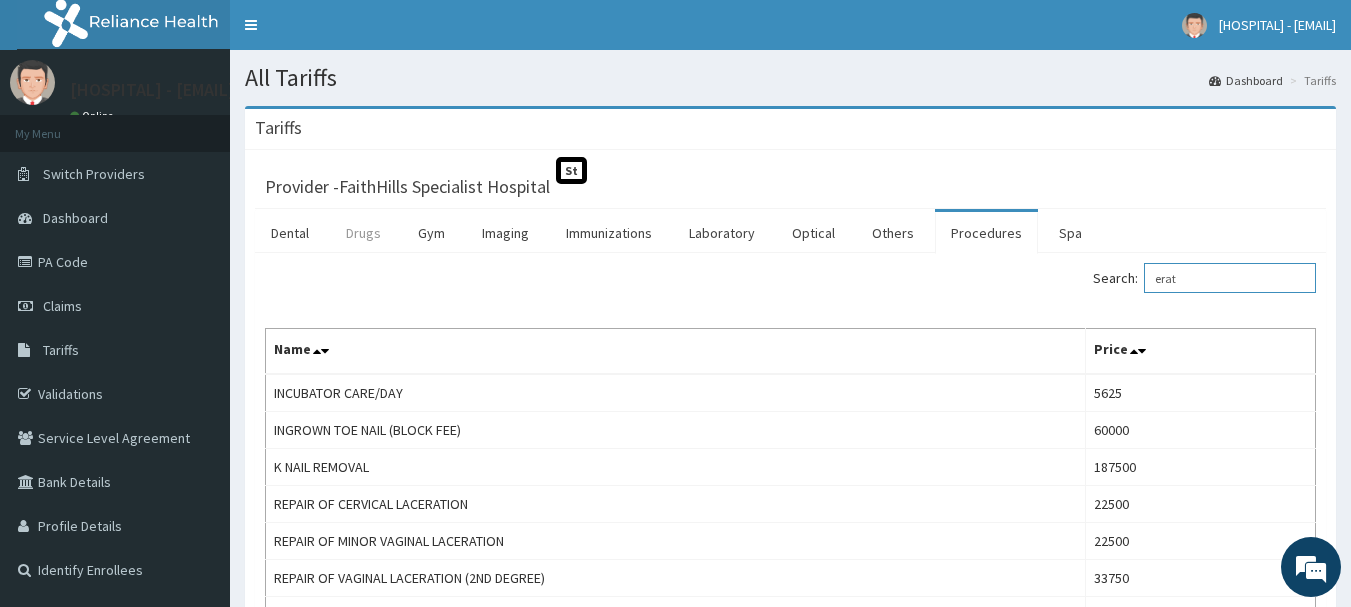 type on "erat" 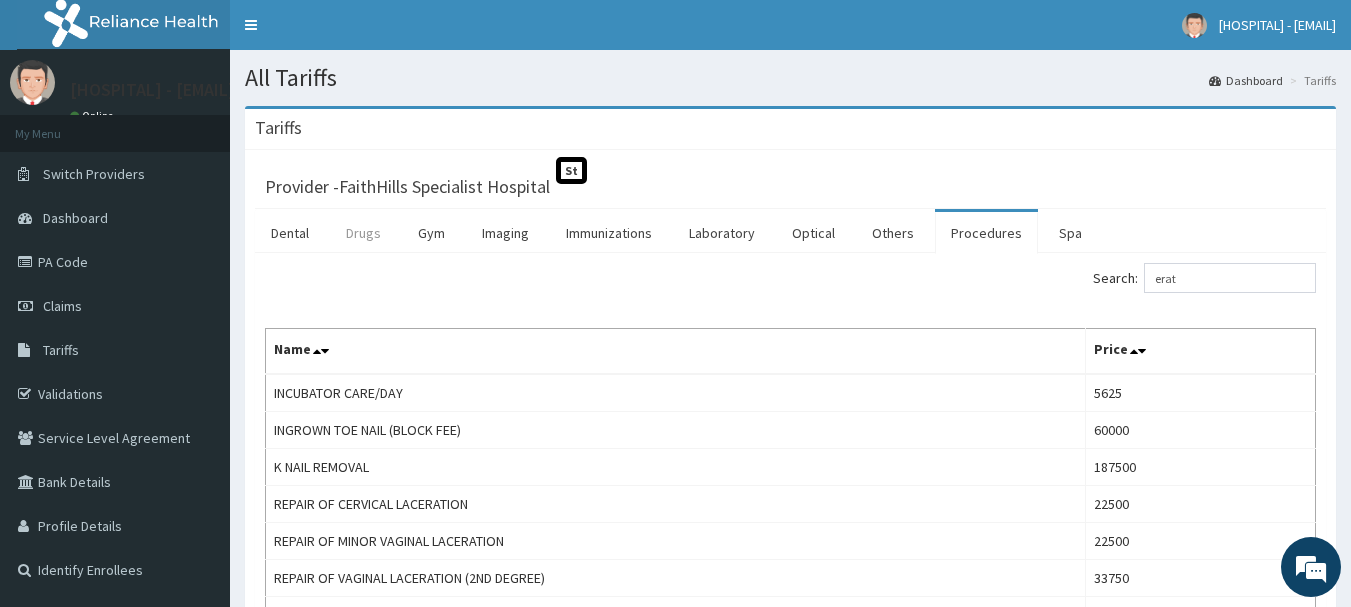 click on "Drugs" at bounding box center [363, 233] 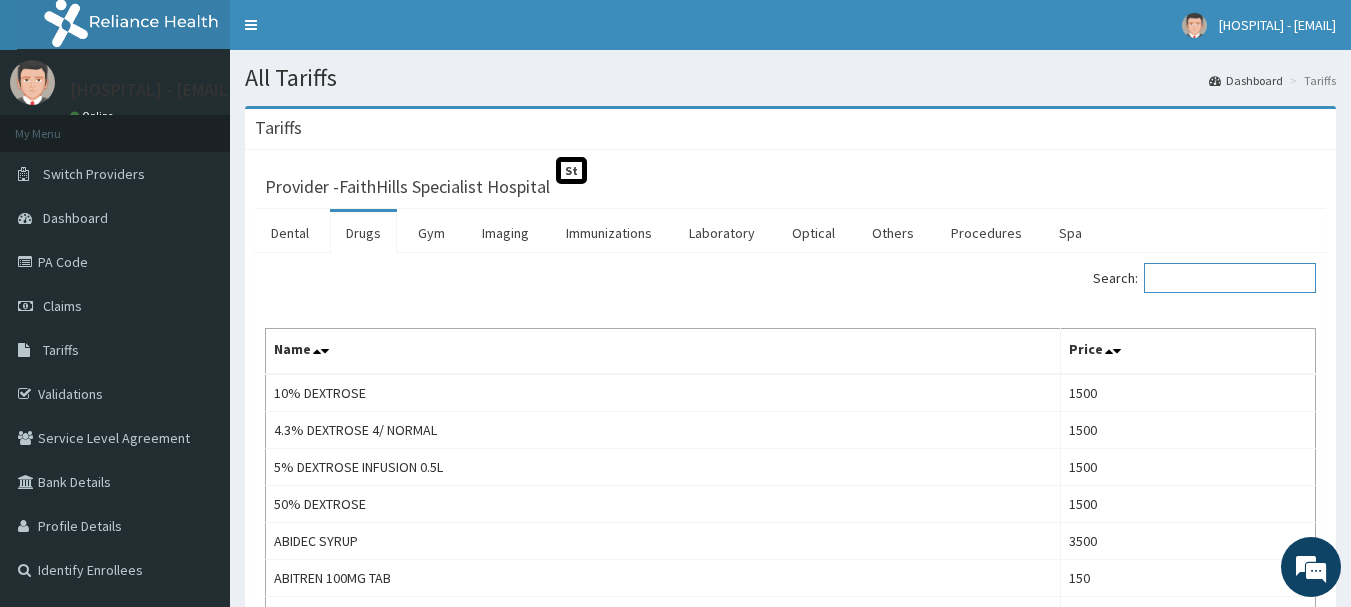 click on "Search:" at bounding box center (1230, 278) 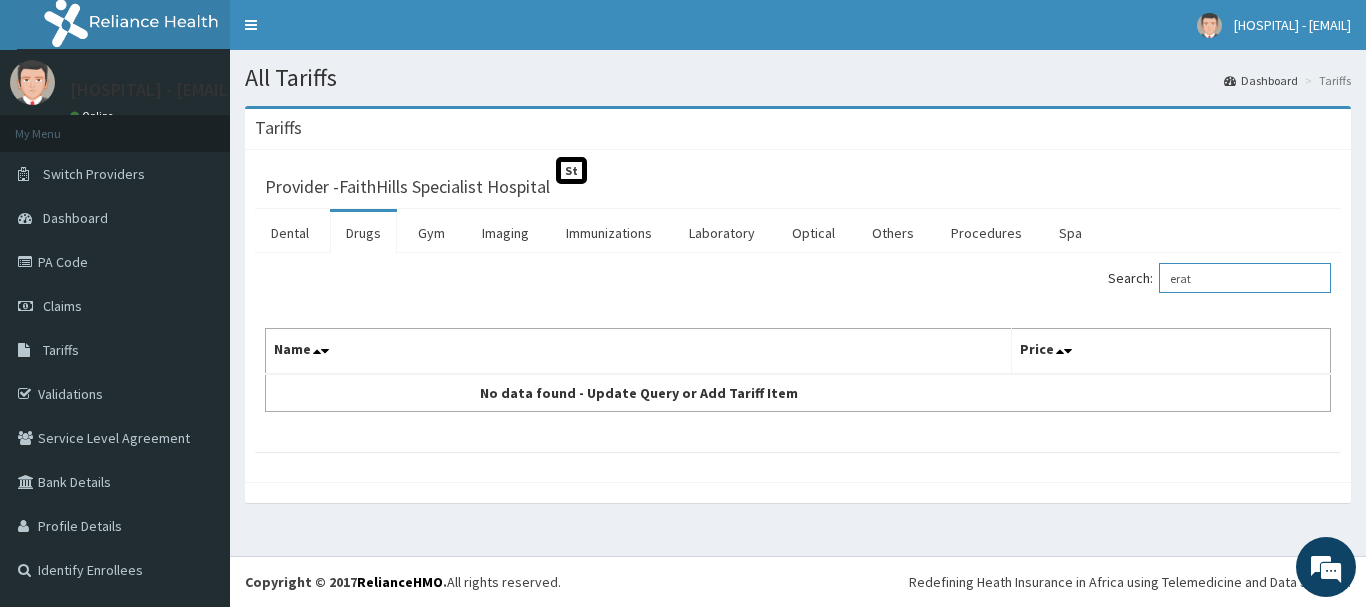 click on "erat" at bounding box center (1245, 278) 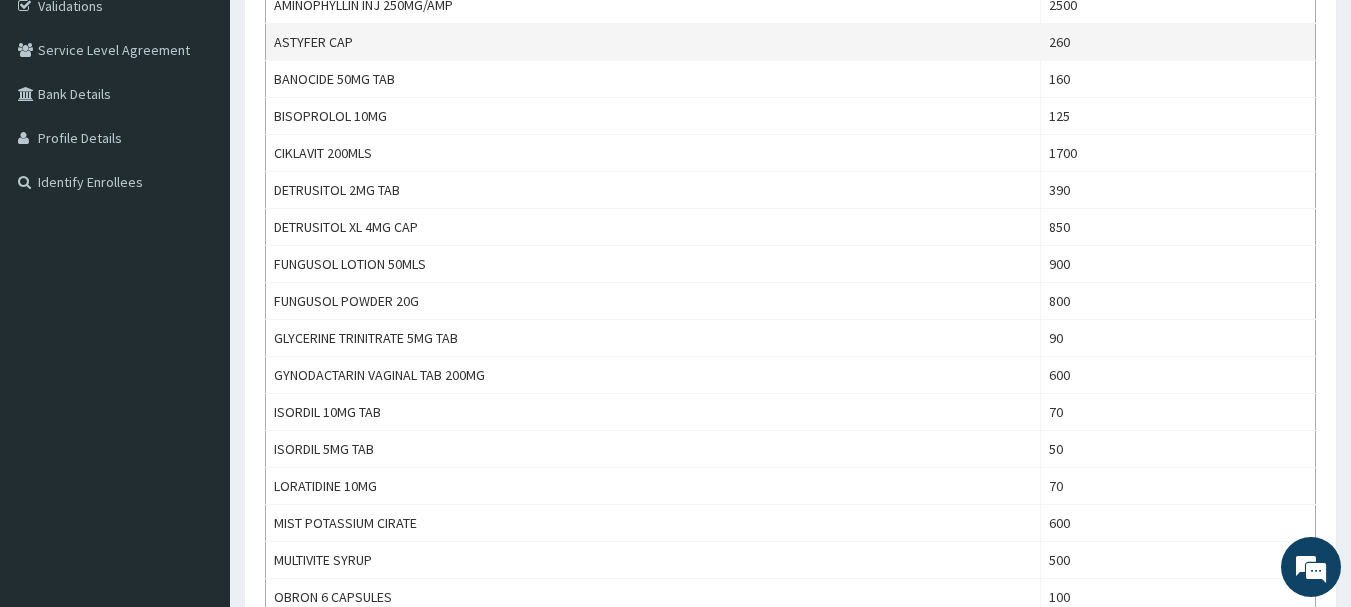 scroll, scrollTop: 300, scrollLeft: 0, axis: vertical 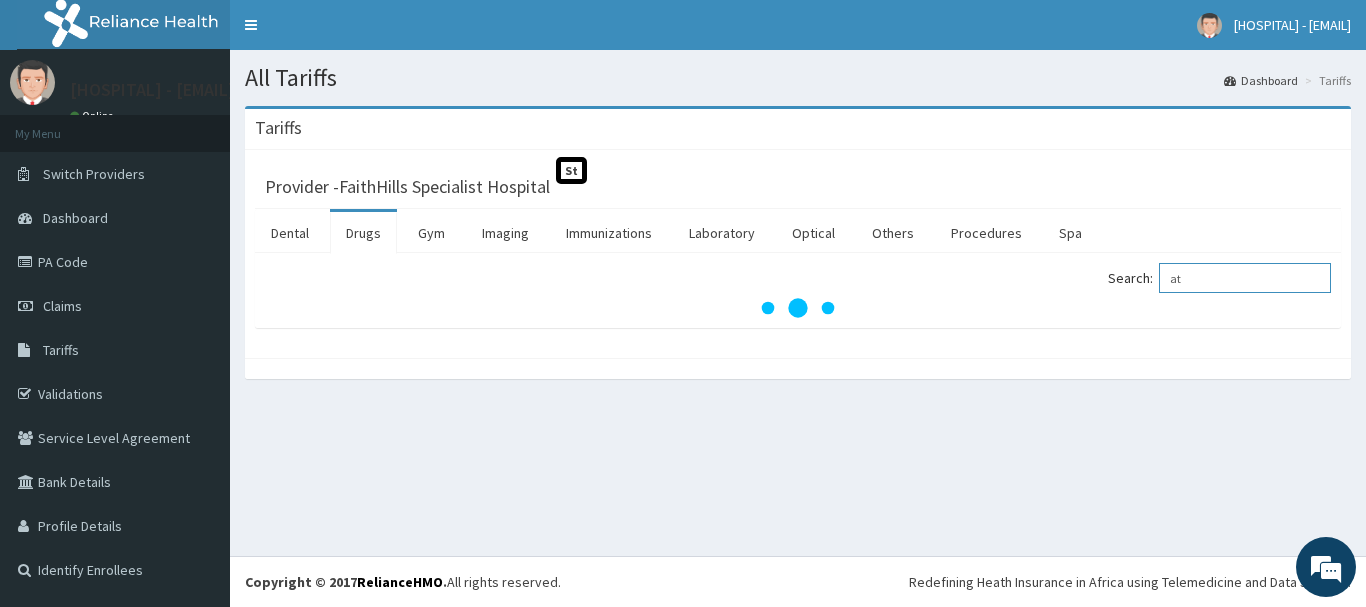 click on "at" at bounding box center (1245, 278) 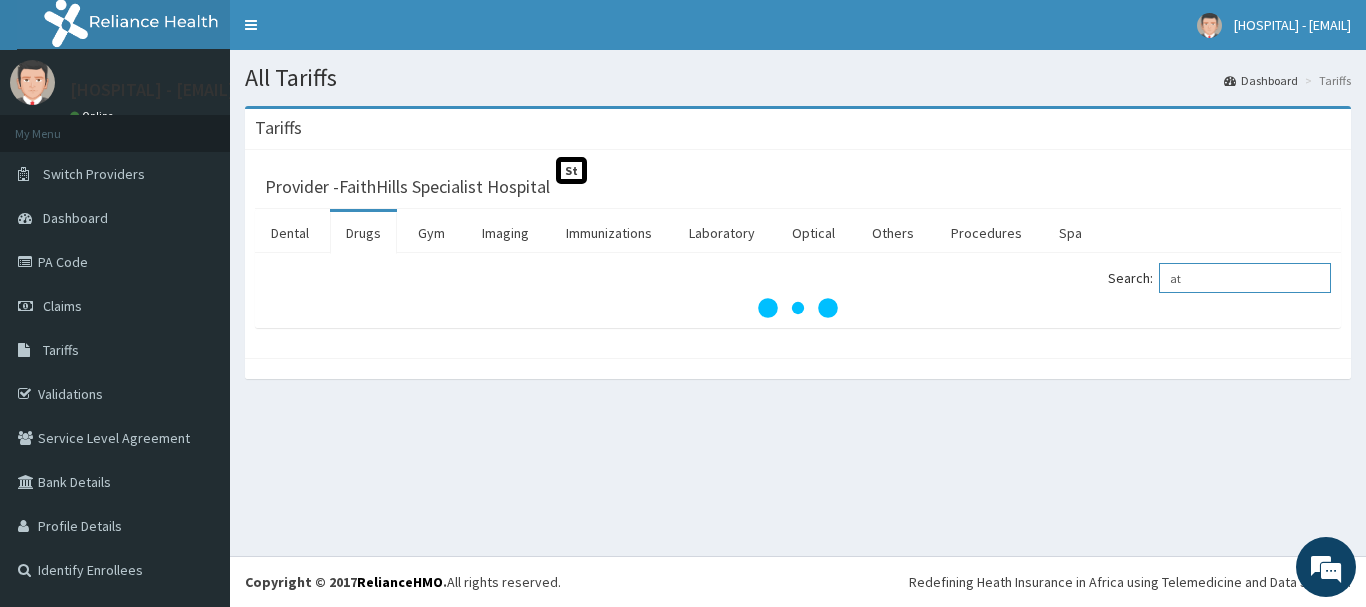type on "a" 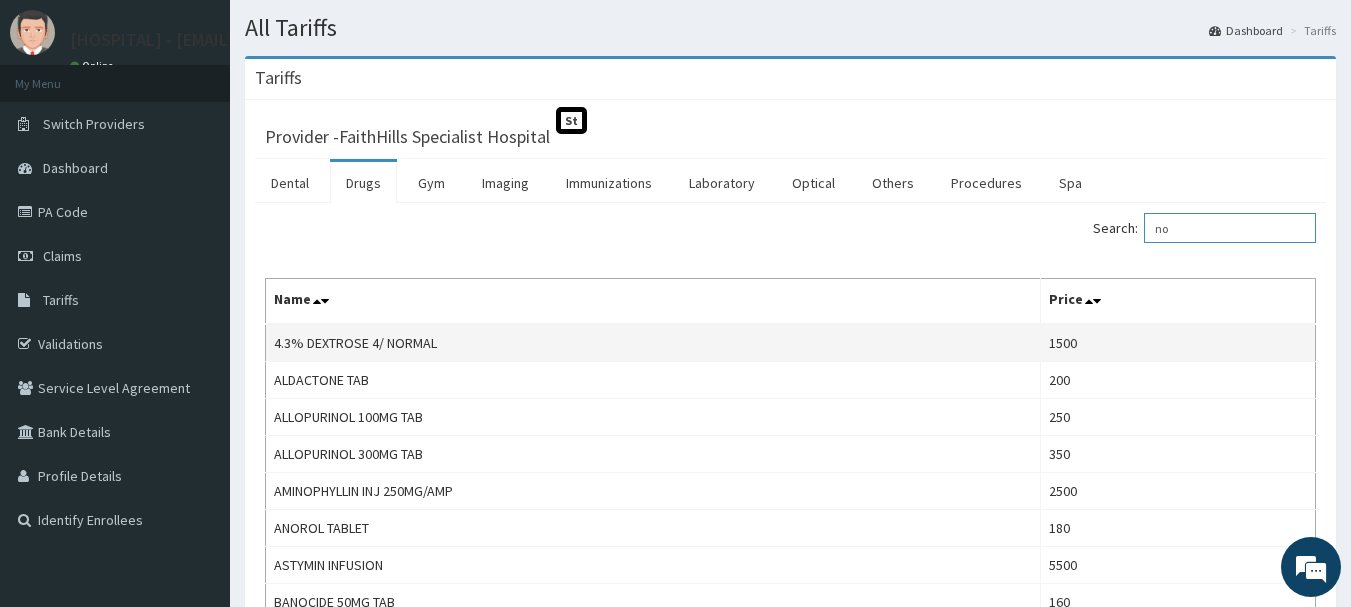 scroll, scrollTop: 0, scrollLeft: 0, axis: both 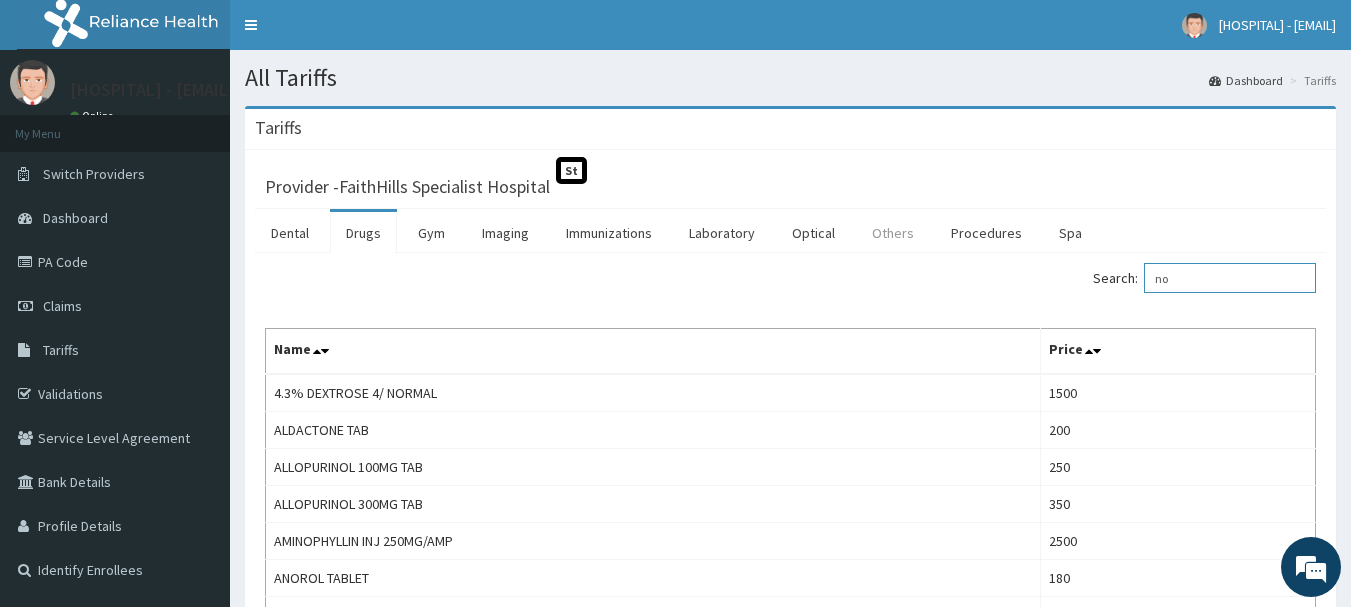 type on "no" 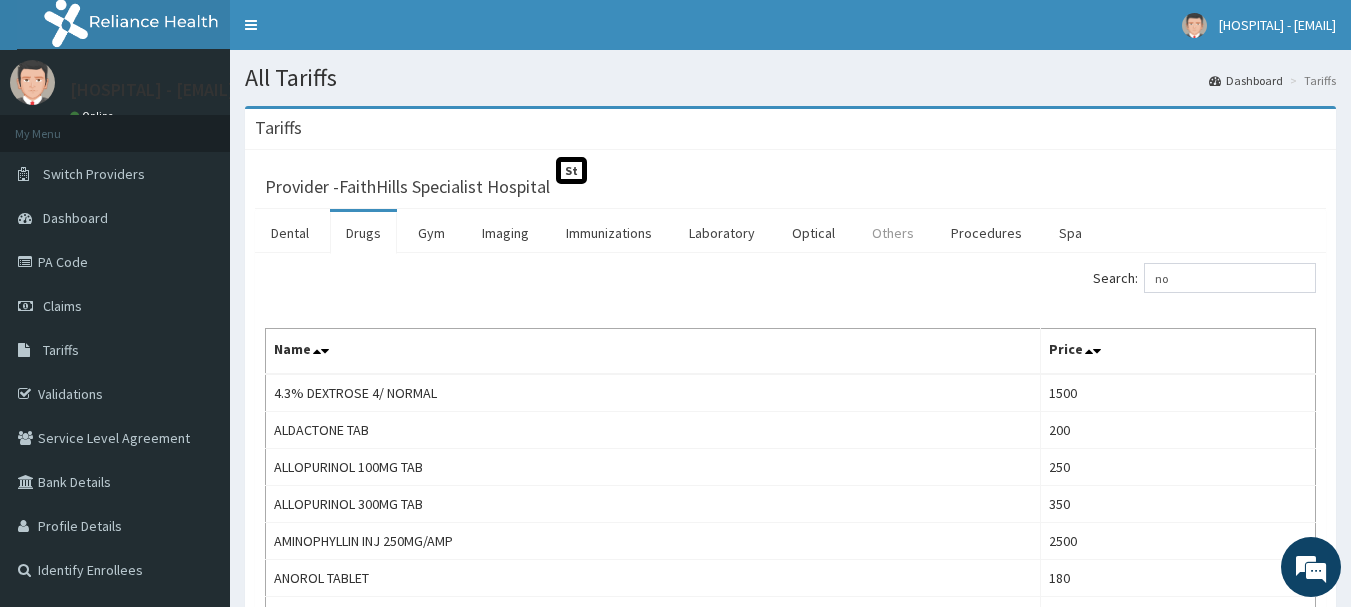 click on "Others" at bounding box center [893, 233] 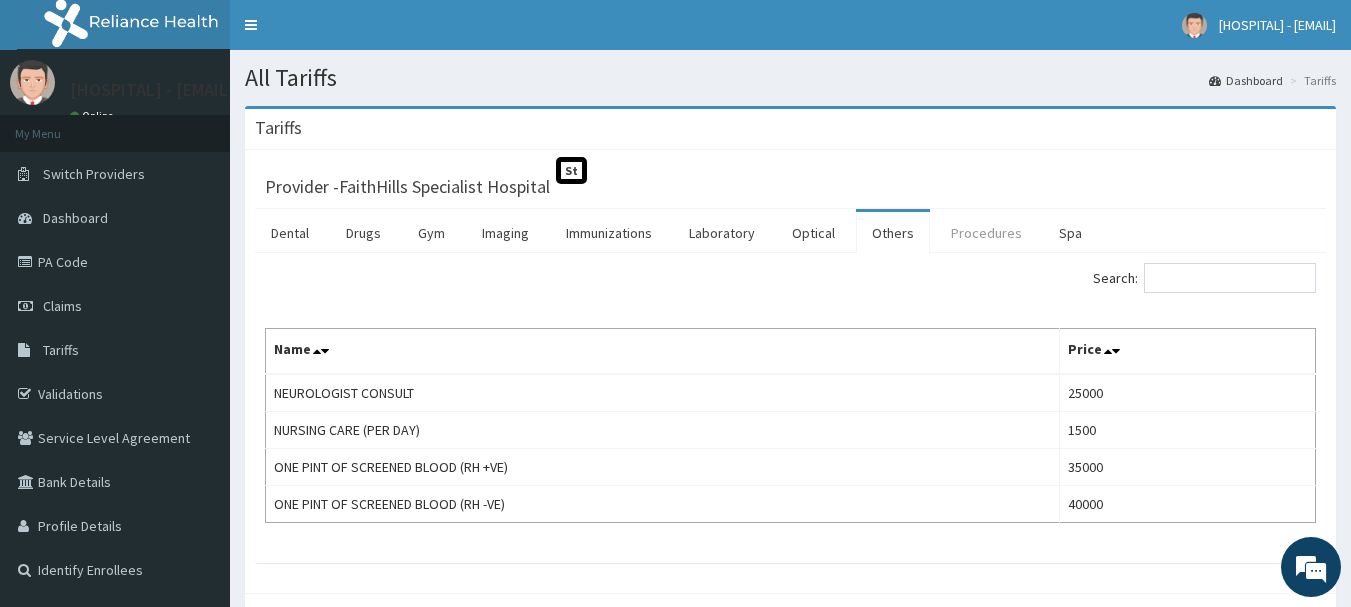 click on "Procedures" at bounding box center [986, 233] 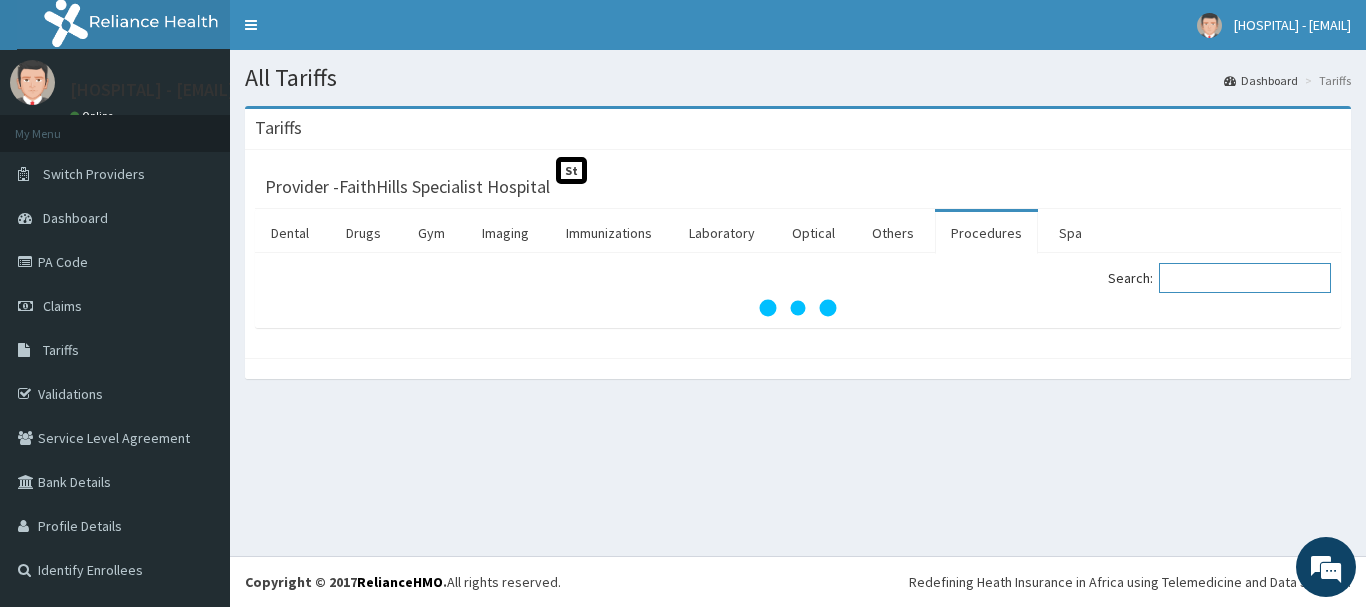 click on "Search:" at bounding box center (1245, 278) 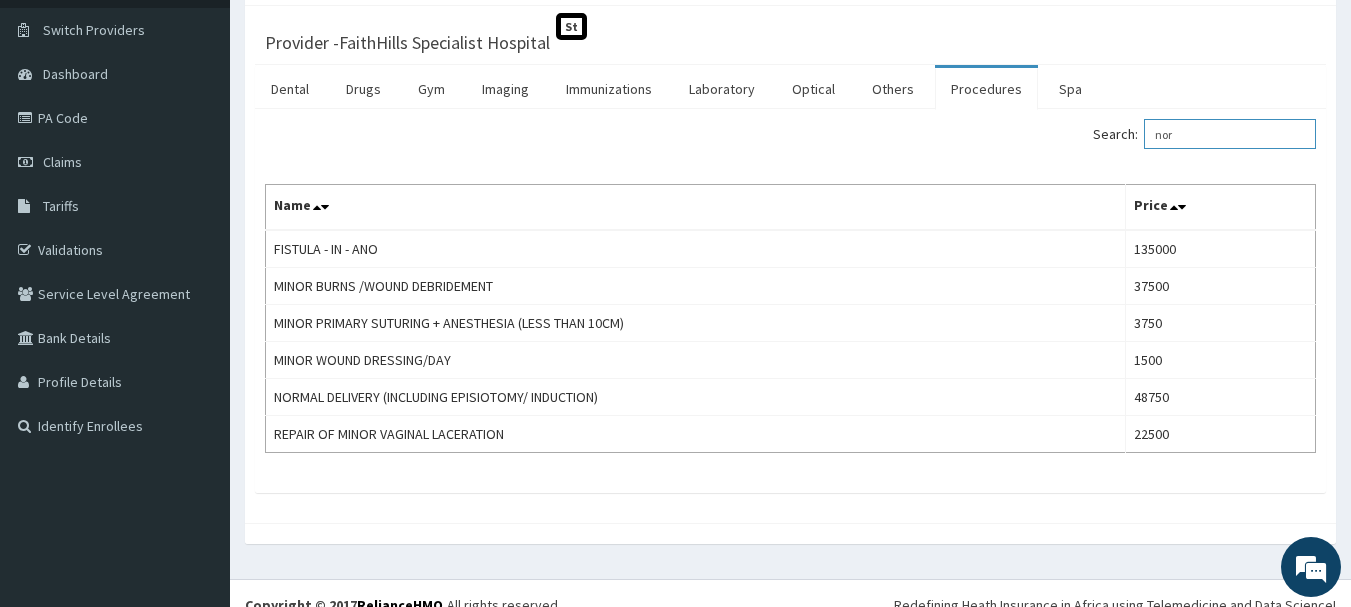 scroll, scrollTop: 167, scrollLeft: 0, axis: vertical 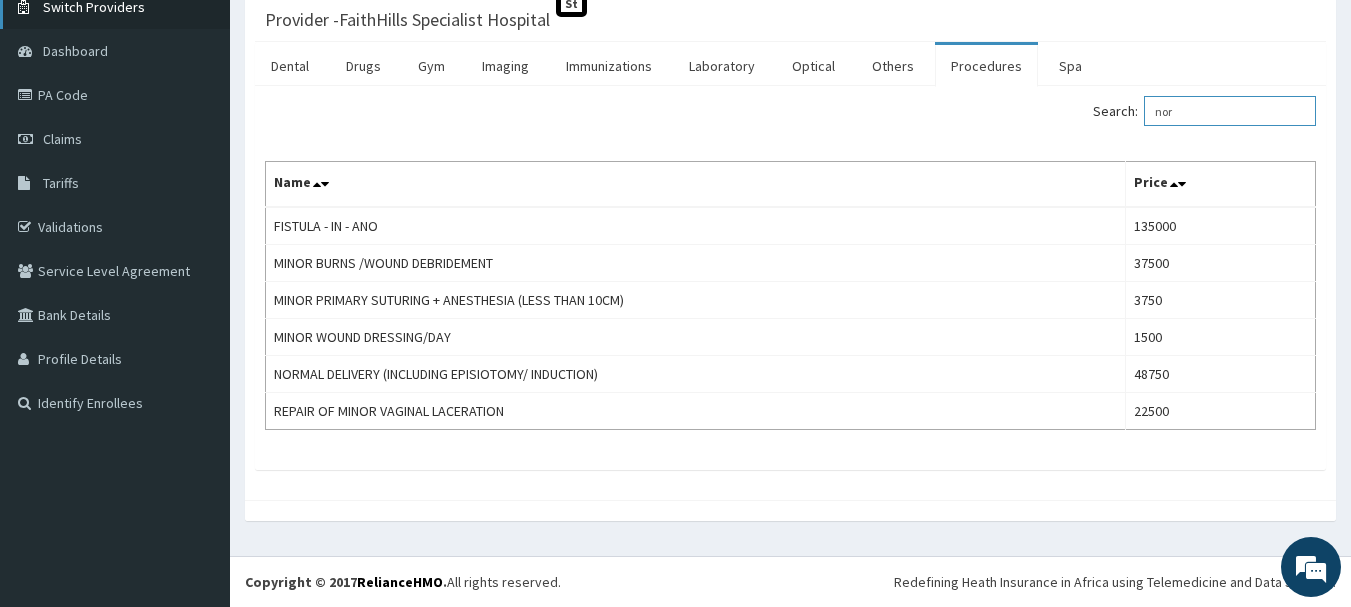 type on "nor" 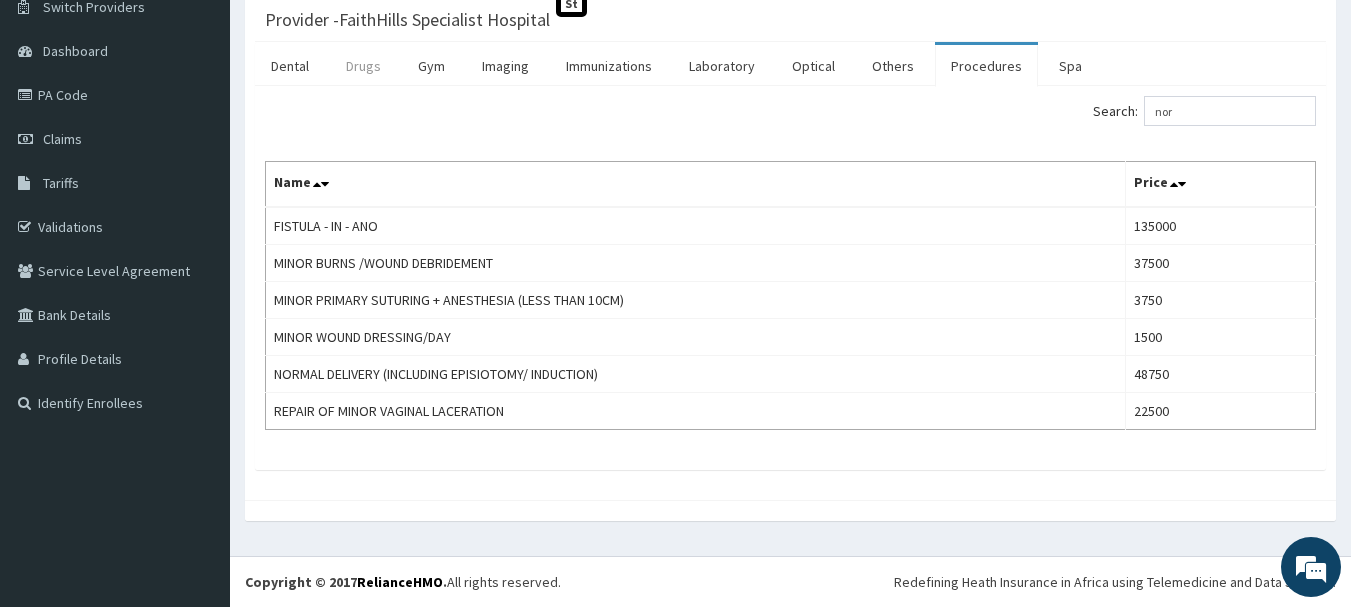 click on "Drugs" at bounding box center [363, 66] 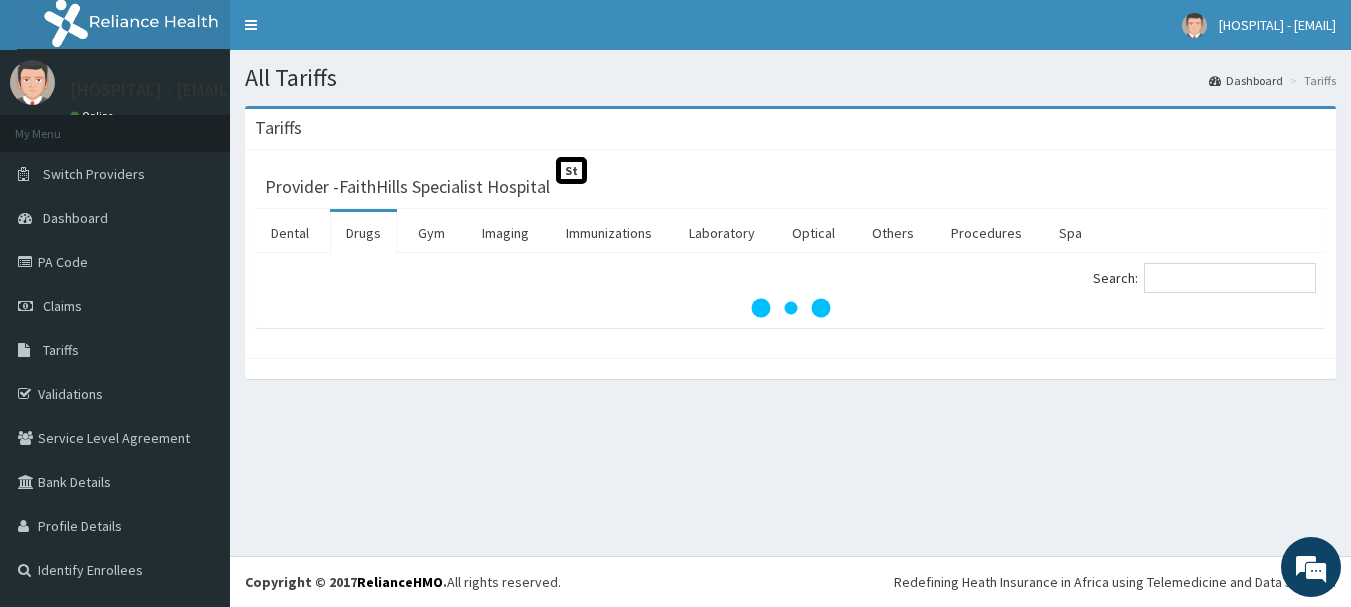 scroll, scrollTop: 0, scrollLeft: 0, axis: both 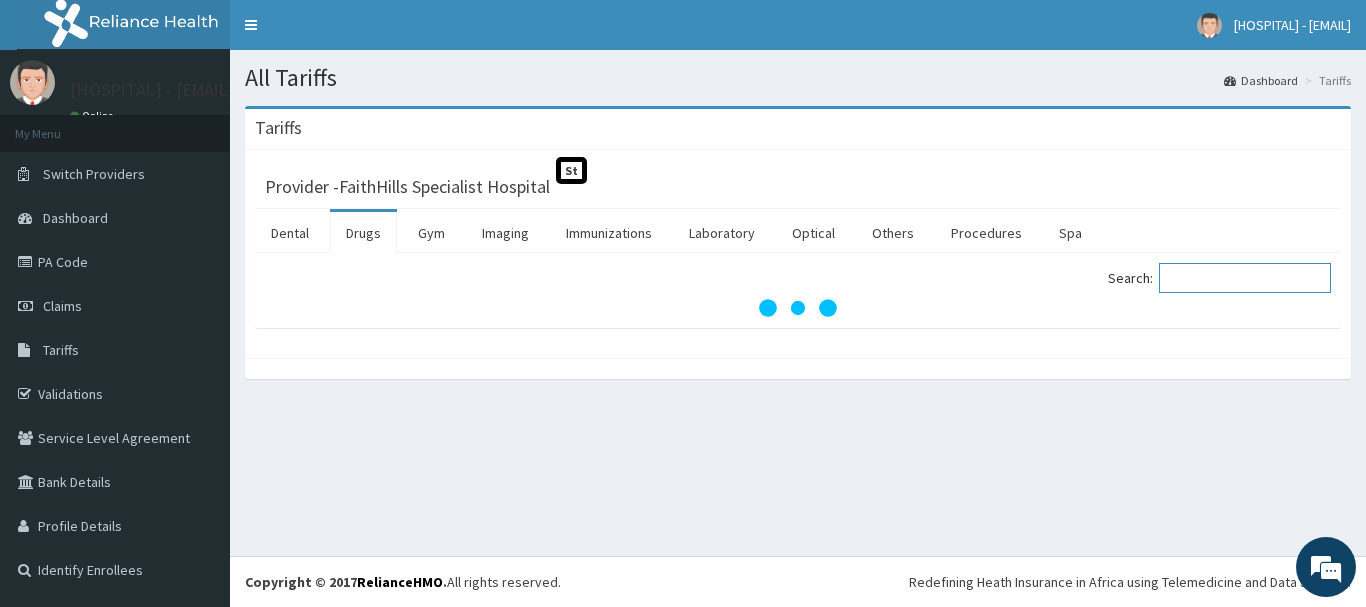 click on "Search:" at bounding box center (1245, 278) 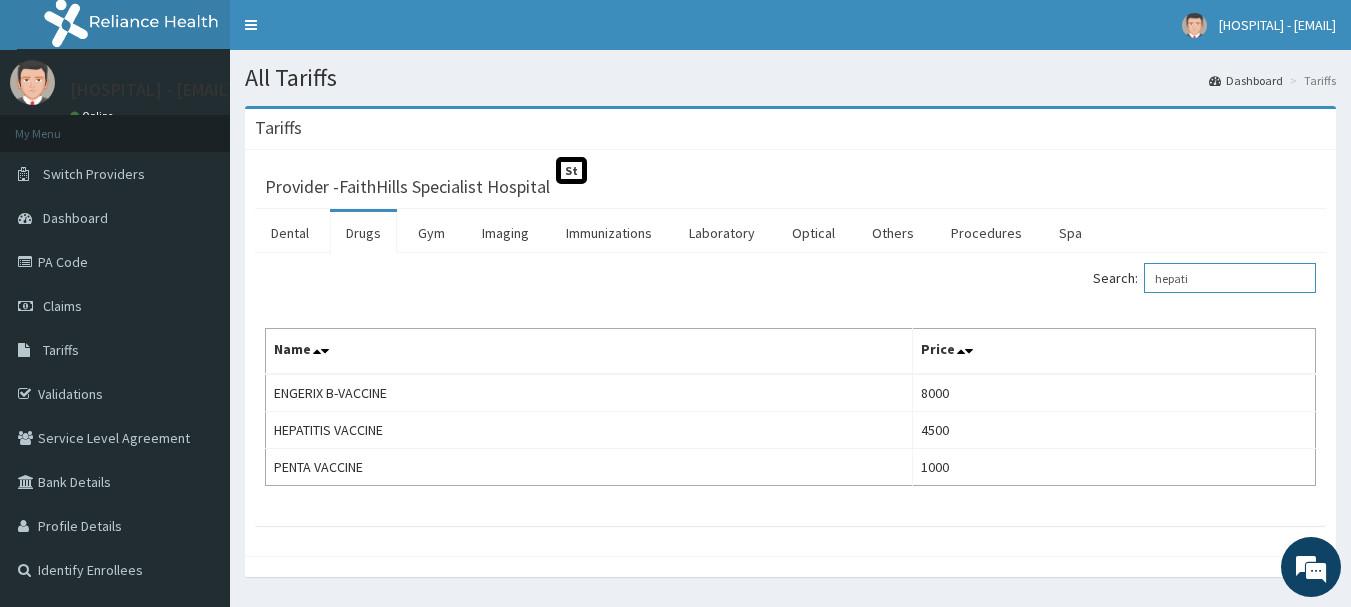type on "hepati" 